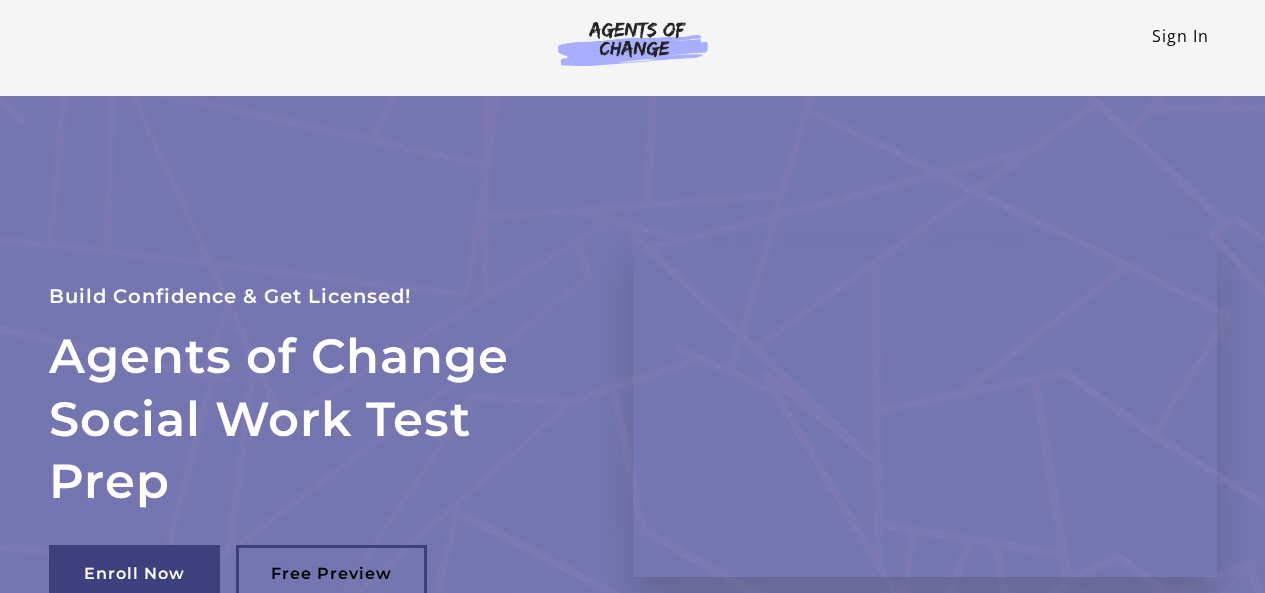 scroll, scrollTop: 0, scrollLeft: 0, axis: both 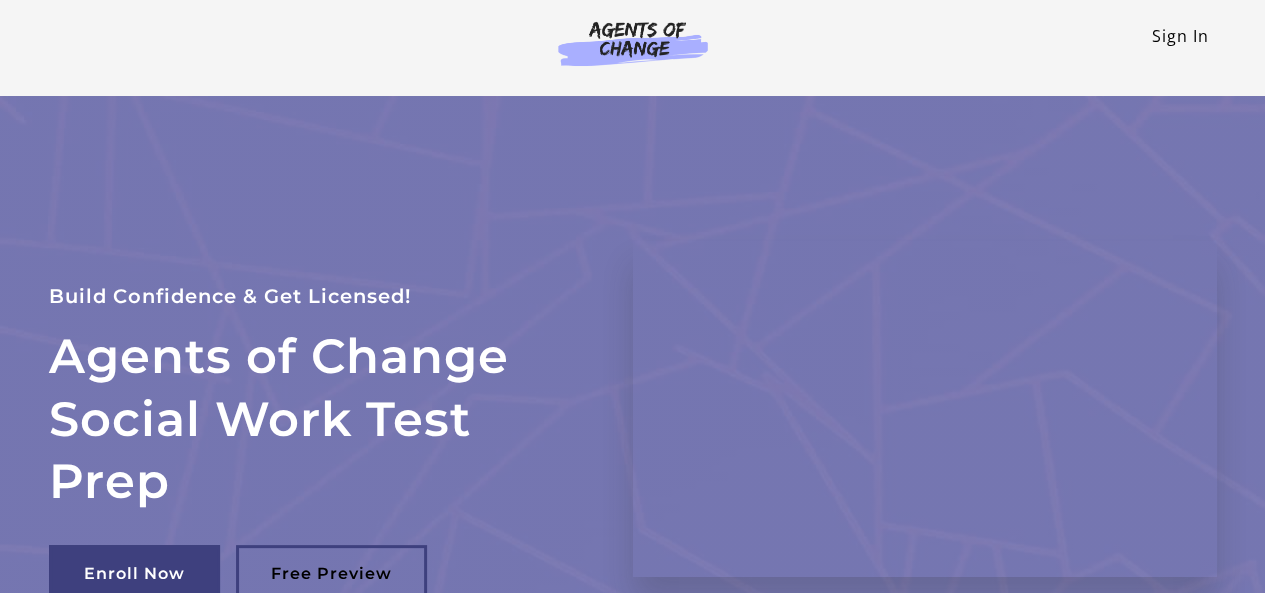 click on "Sign In" at bounding box center (1180, 36) 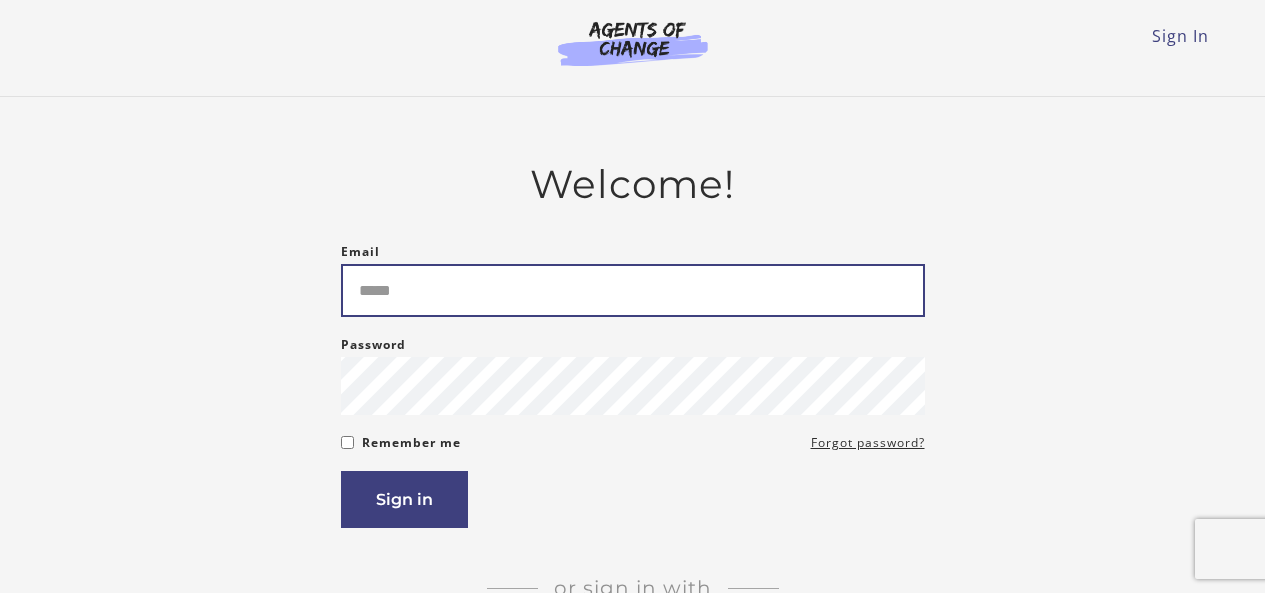 scroll, scrollTop: 0, scrollLeft: 0, axis: both 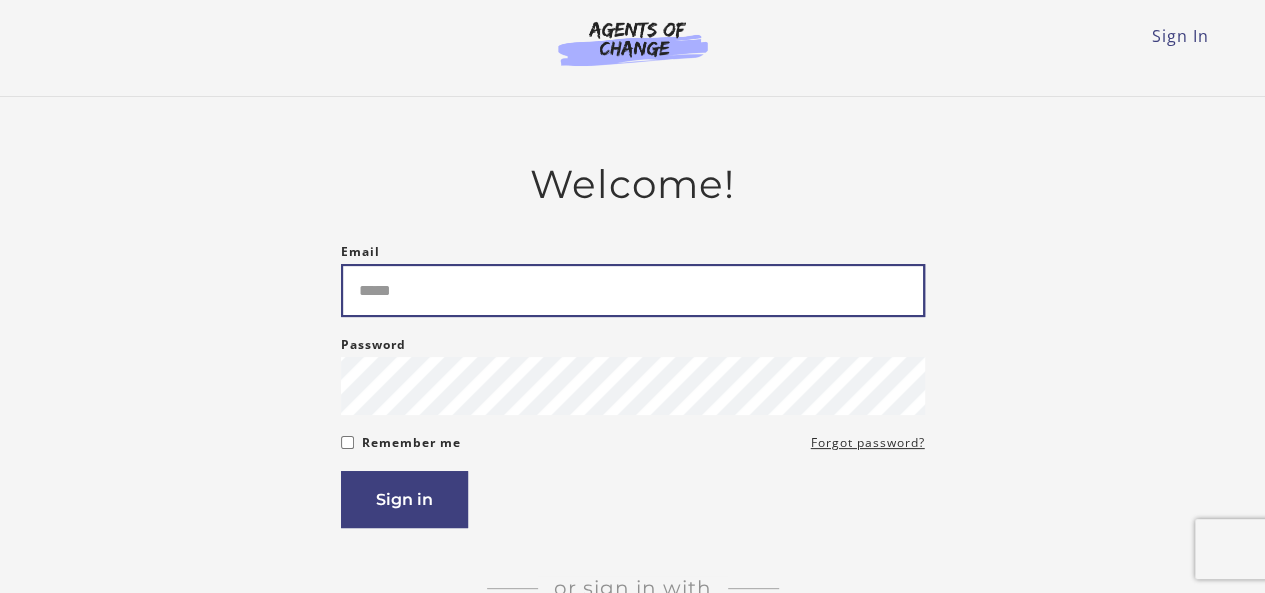 click on "Email" at bounding box center (633, 290) 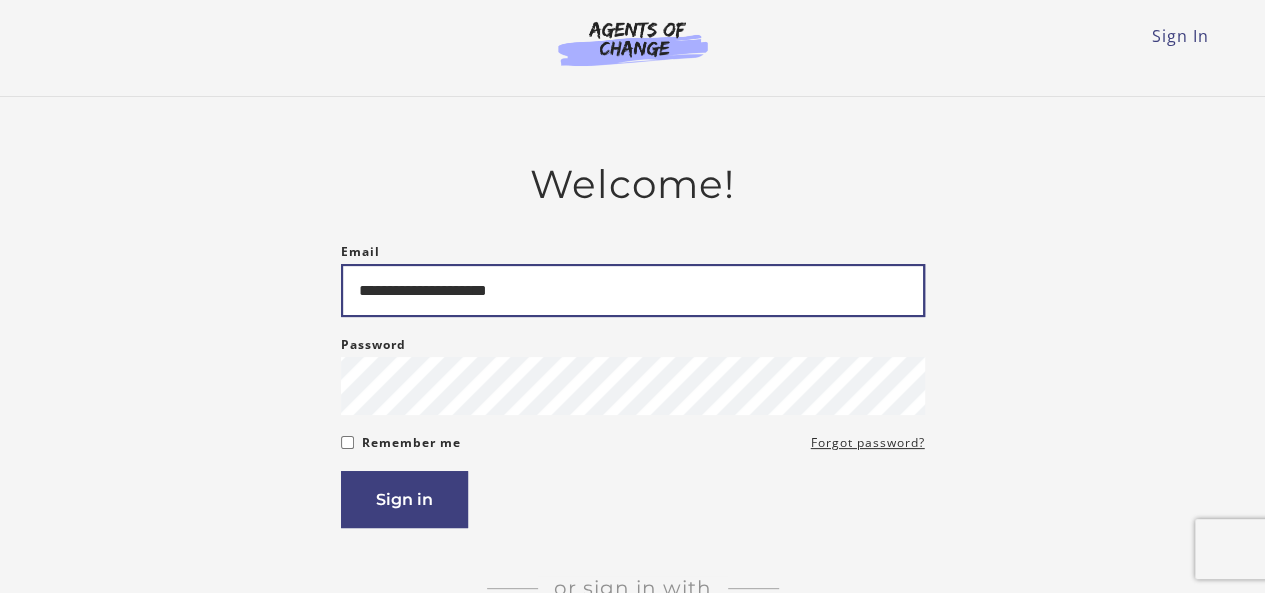 type on "**********" 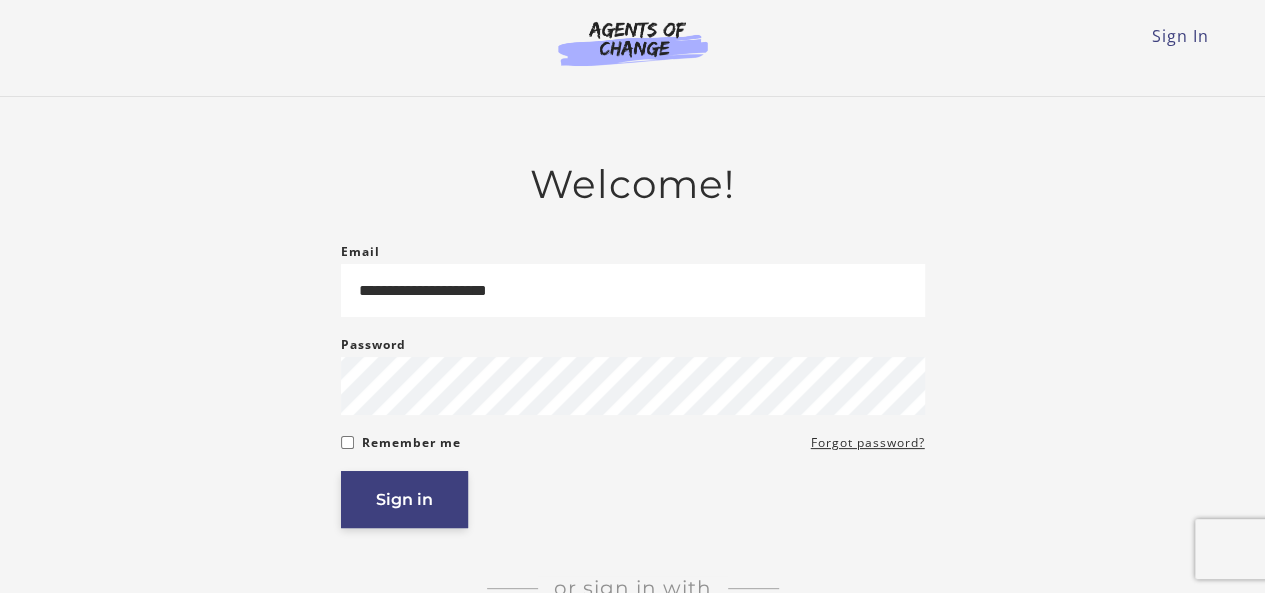 click on "Sign in" at bounding box center (404, 499) 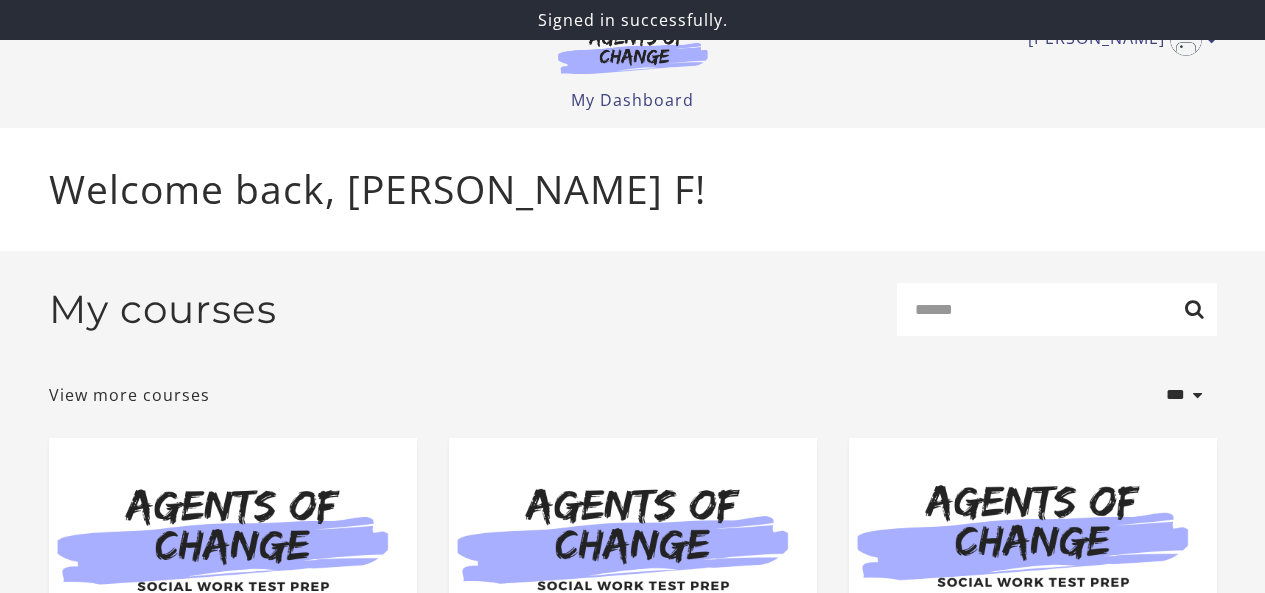scroll, scrollTop: 0, scrollLeft: 0, axis: both 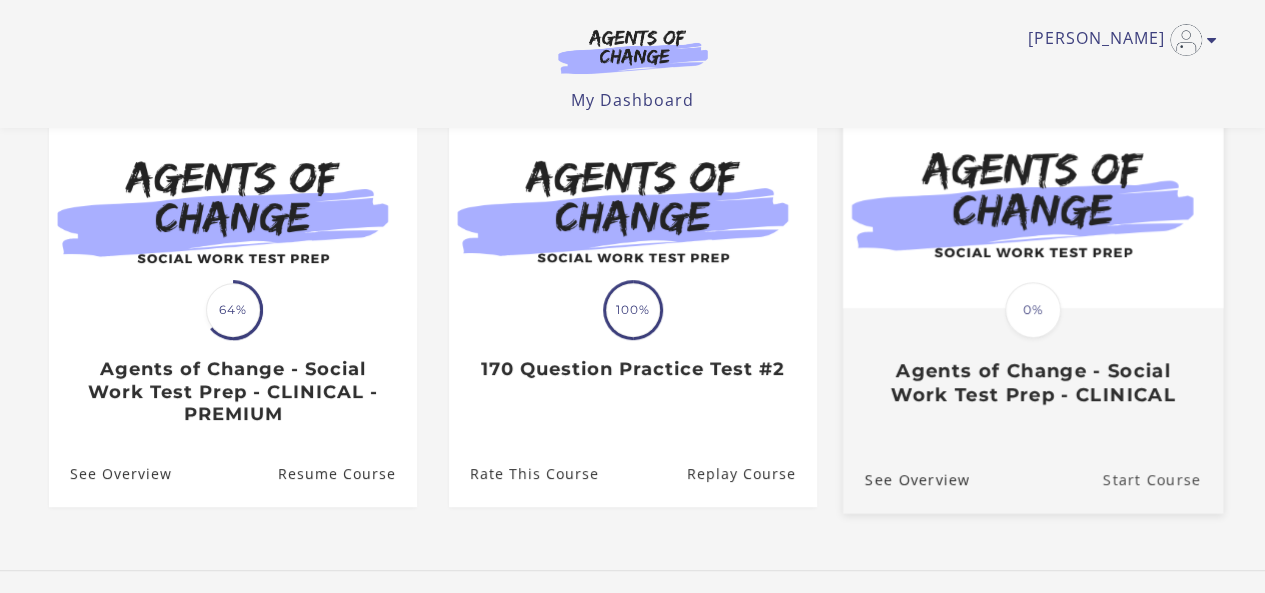 click on "Start Course" at bounding box center (1162, 478) 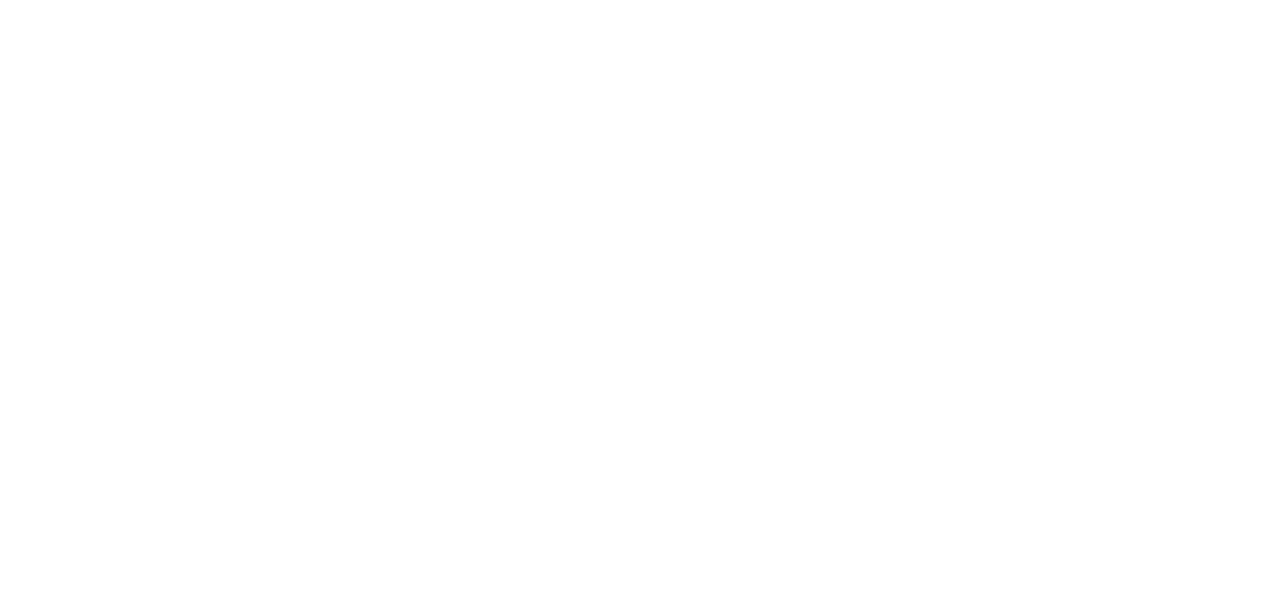 scroll, scrollTop: 0, scrollLeft: 0, axis: both 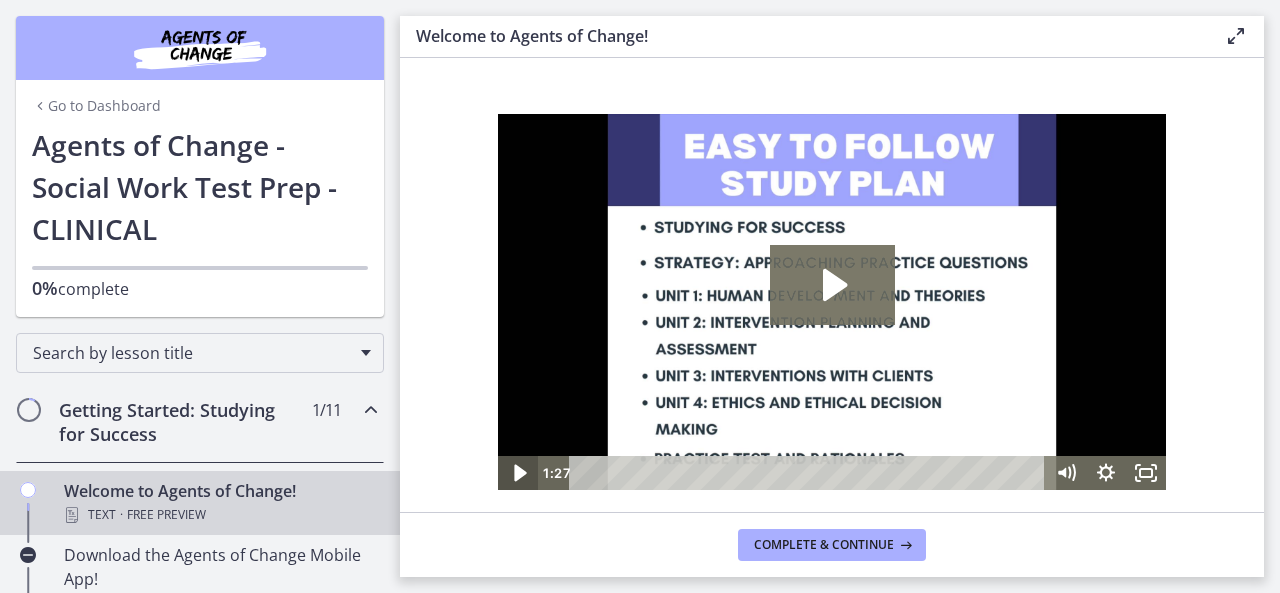 click 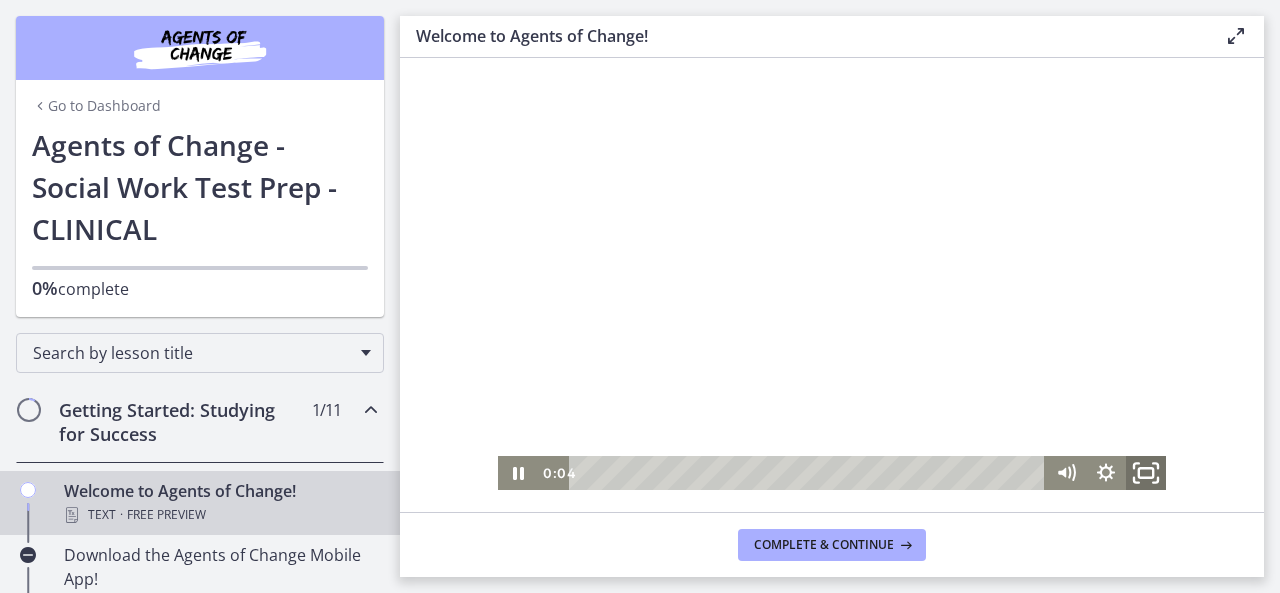 click 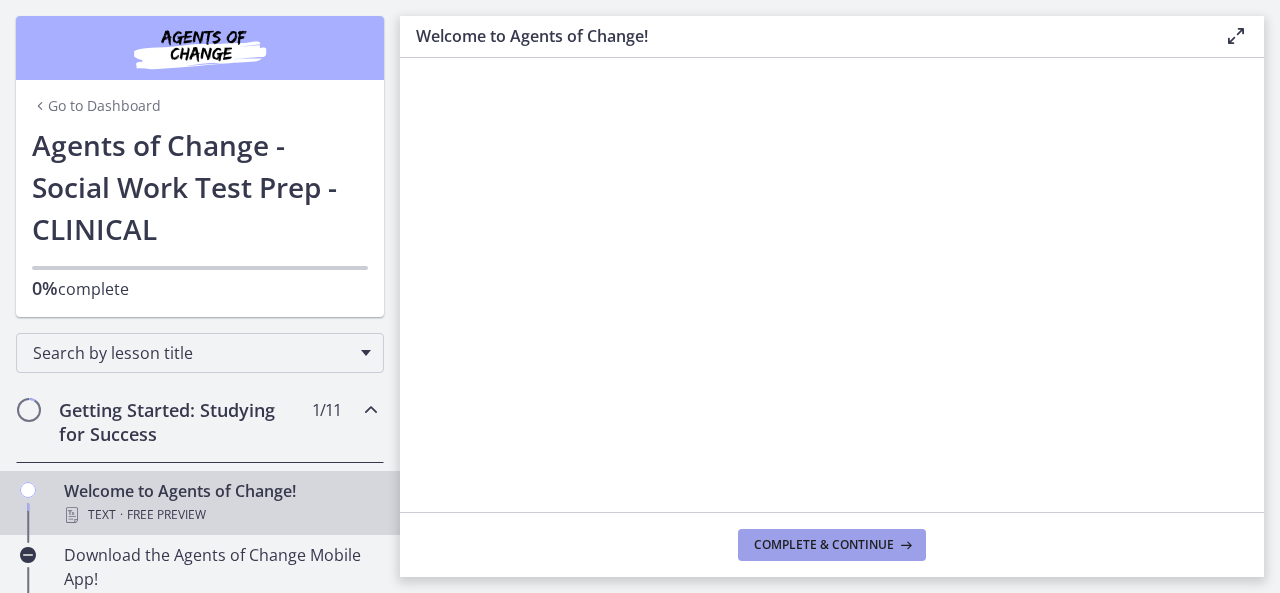 click at bounding box center [904, 545] 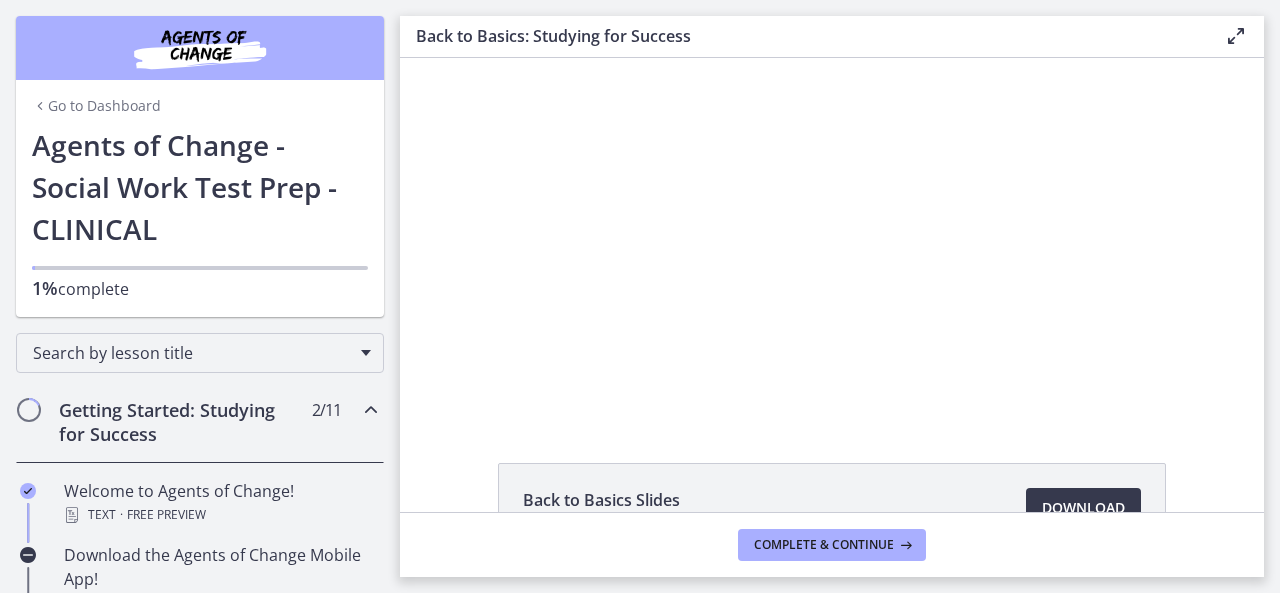 scroll, scrollTop: 0, scrollLeft: 0, axis: both 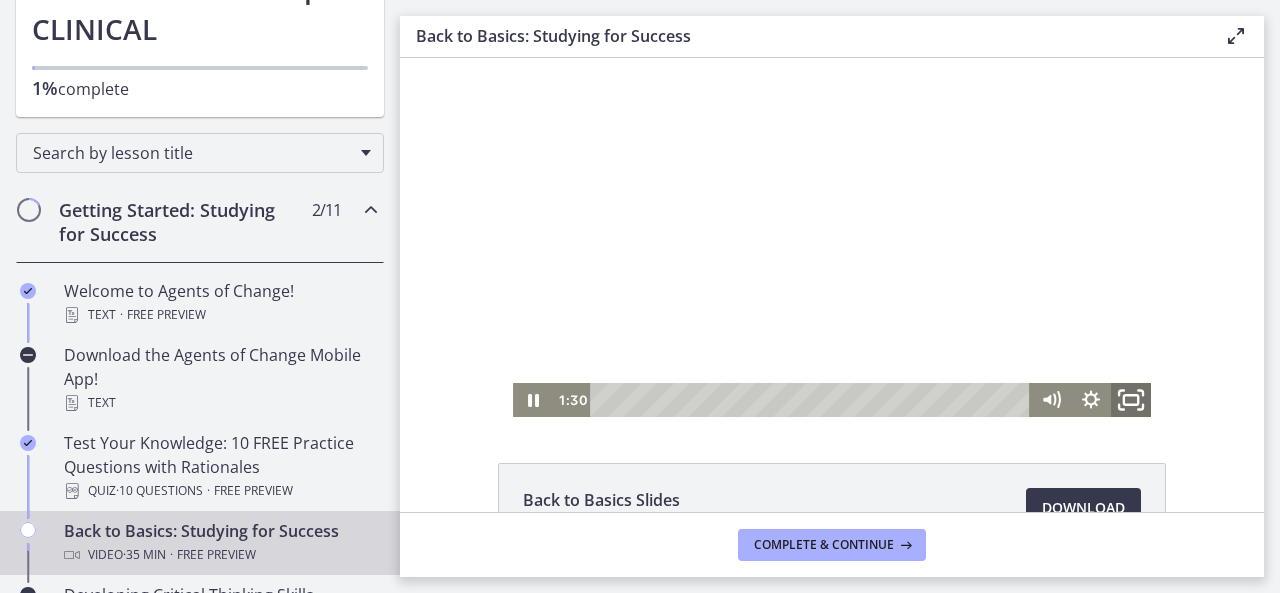 click 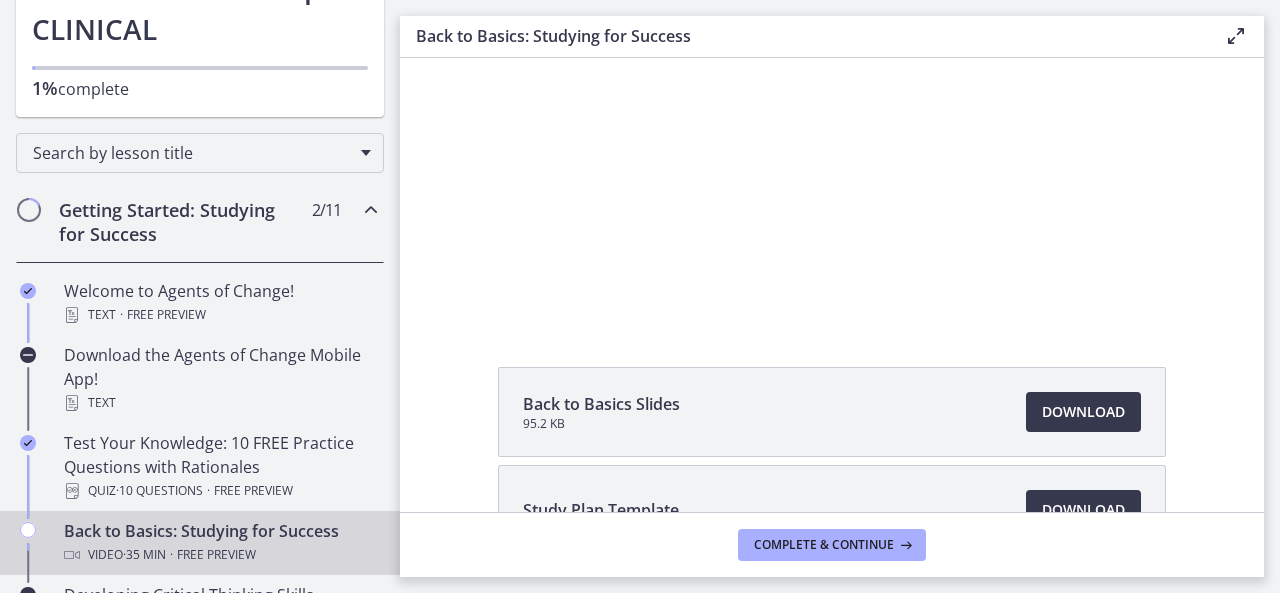 scroll, scrollTop: 0, scrollLeft: 0, axis: both 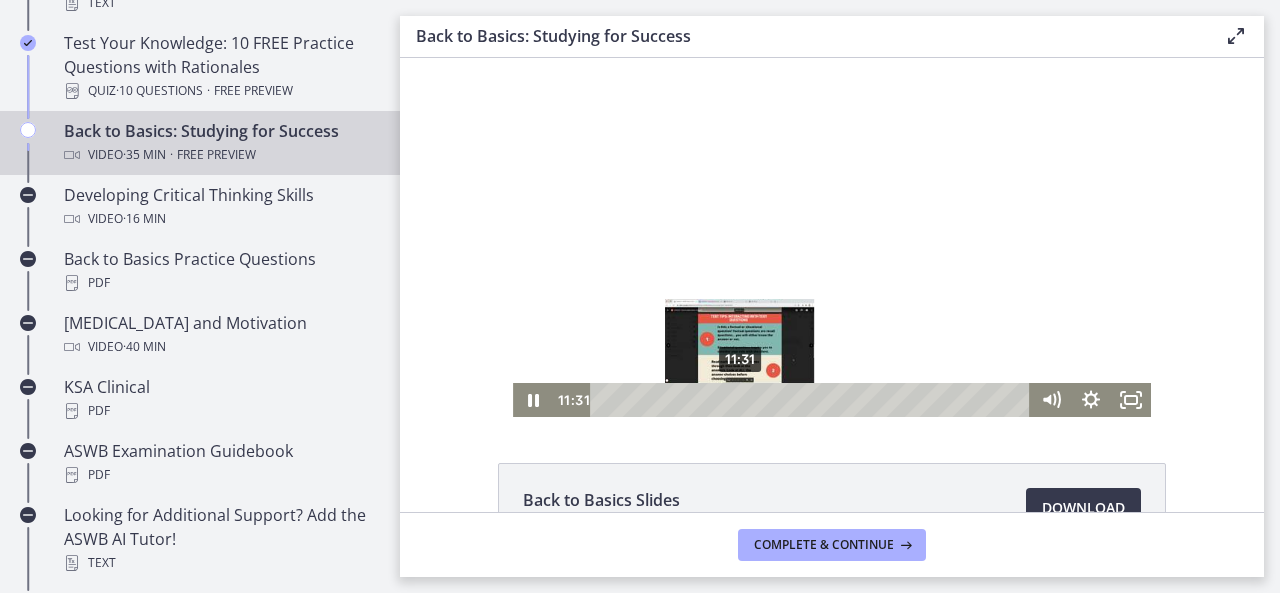 drag, startPoint x: 656, startPoint y: 399, endPoint x: 733, endPoint y: 394, distance: 77.16217 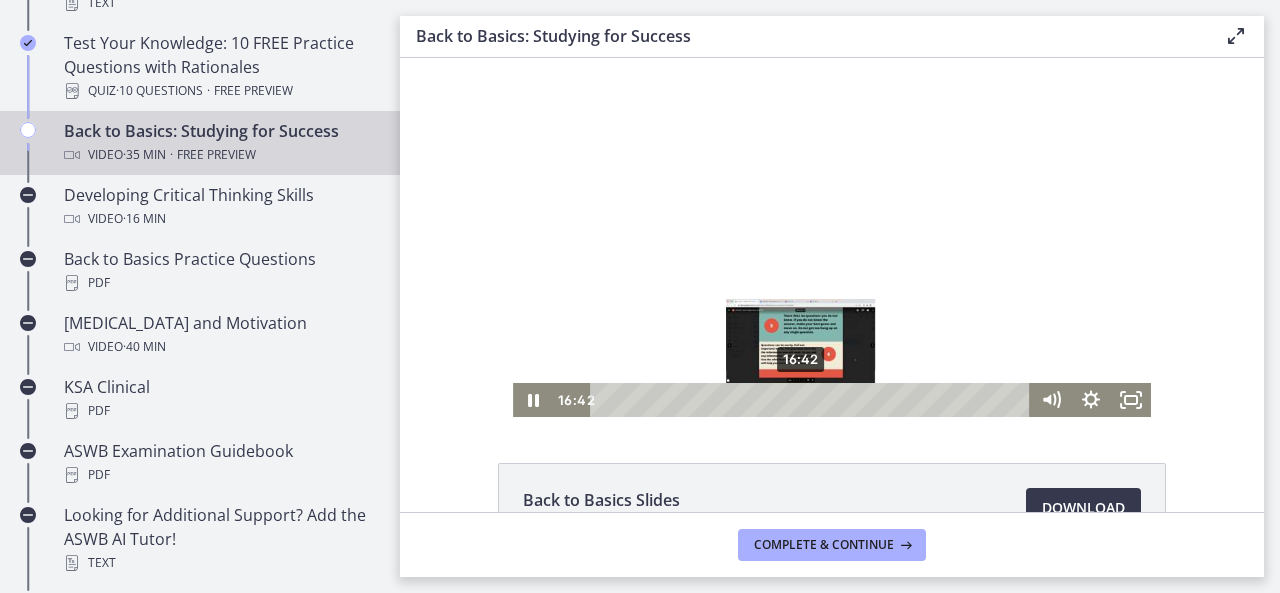 drag, startPoint x: 732, startPoint y: 403, endPoint x: 794, endPoint y: 401, distance: 62.03225 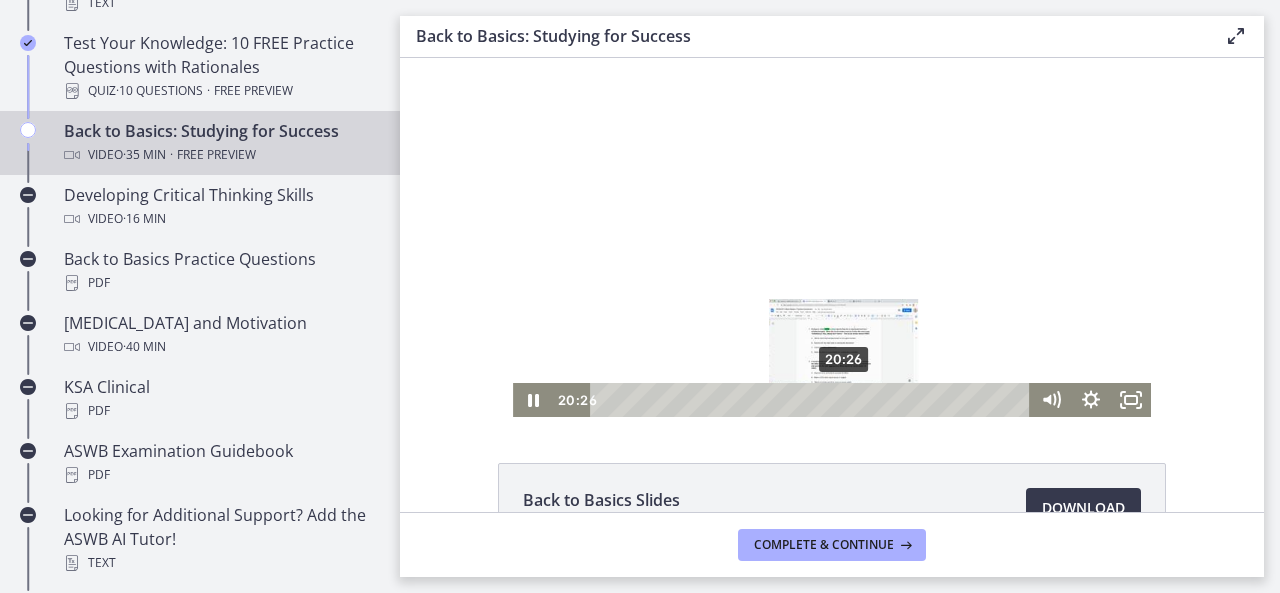 drag, startPoint x: 794, startPoint y: 401, endPoint x: 838, endPoint y: 401, distance: 44 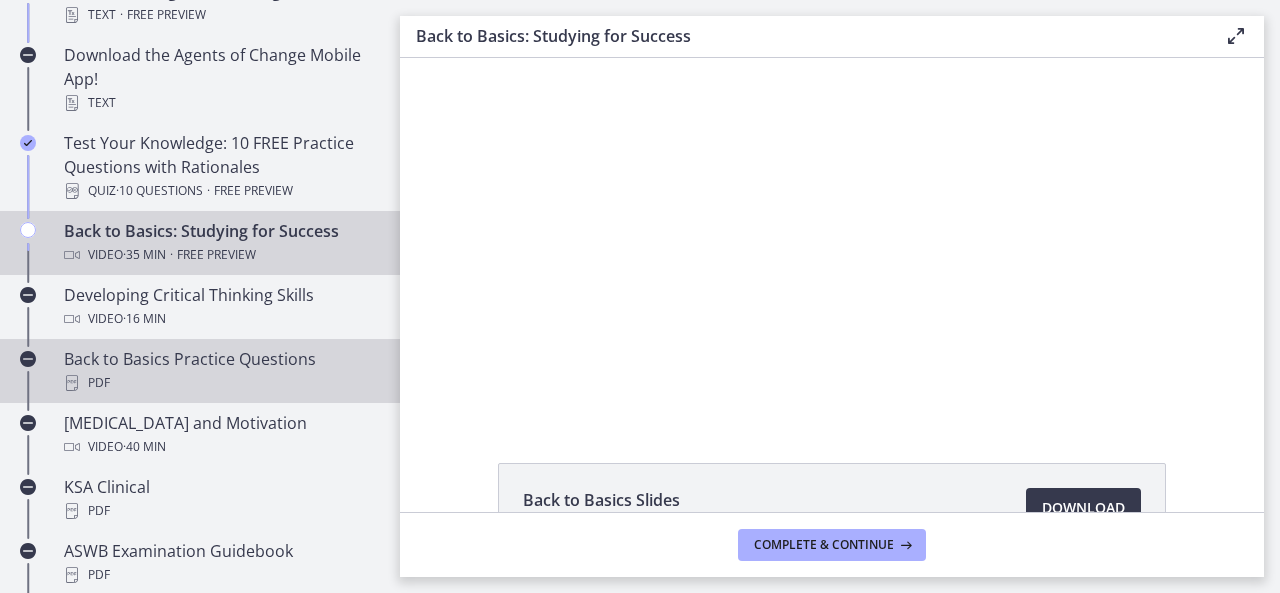 scroll, scrollTop: 400, scrollLeft: 0, axis: vertical 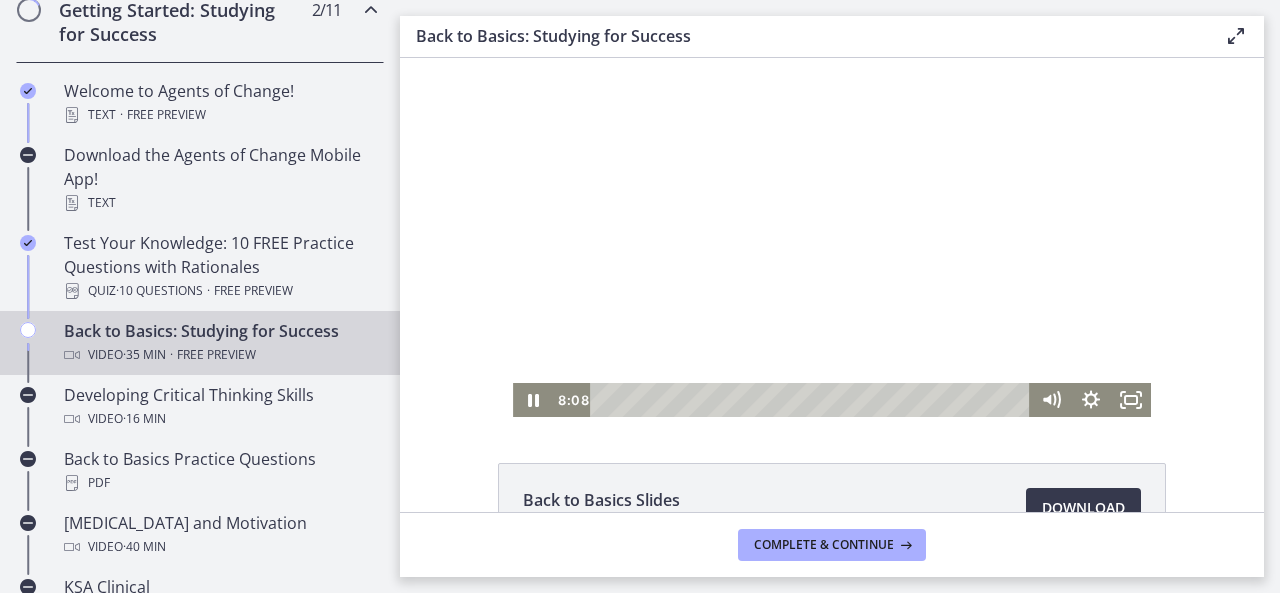 drag, startPoint x: 836, startPoint y: 397, endPoint x: 1093, endPoint y: 477, distance: 269.1635 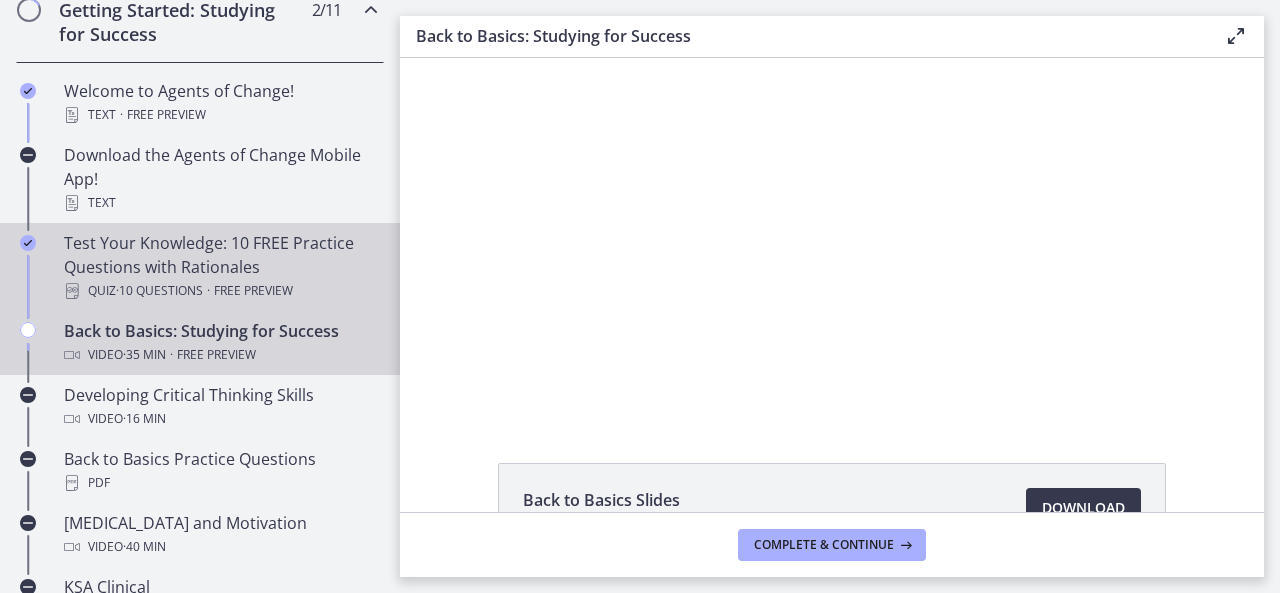 click on "Test Your Knowledge: 10 FREE Practice Questions with Rationales
Quiz
·  10 Questions
·
Free preview" at bounding box center (220, 267) 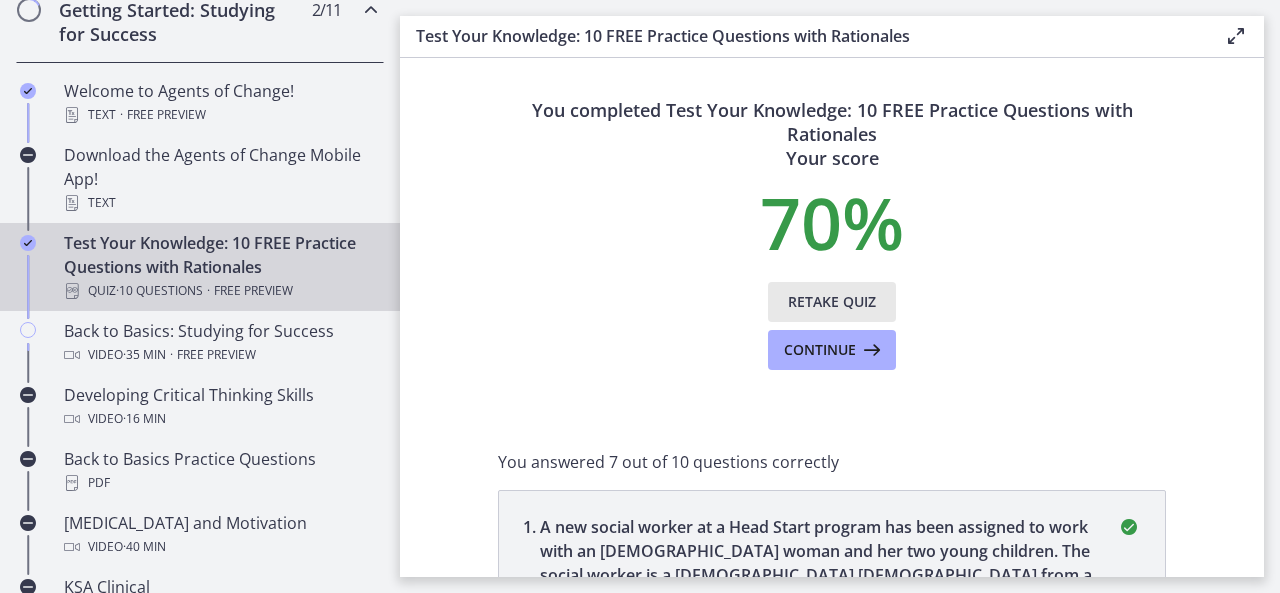 click on "Retake Quiz" at bounding box center (832, 302) 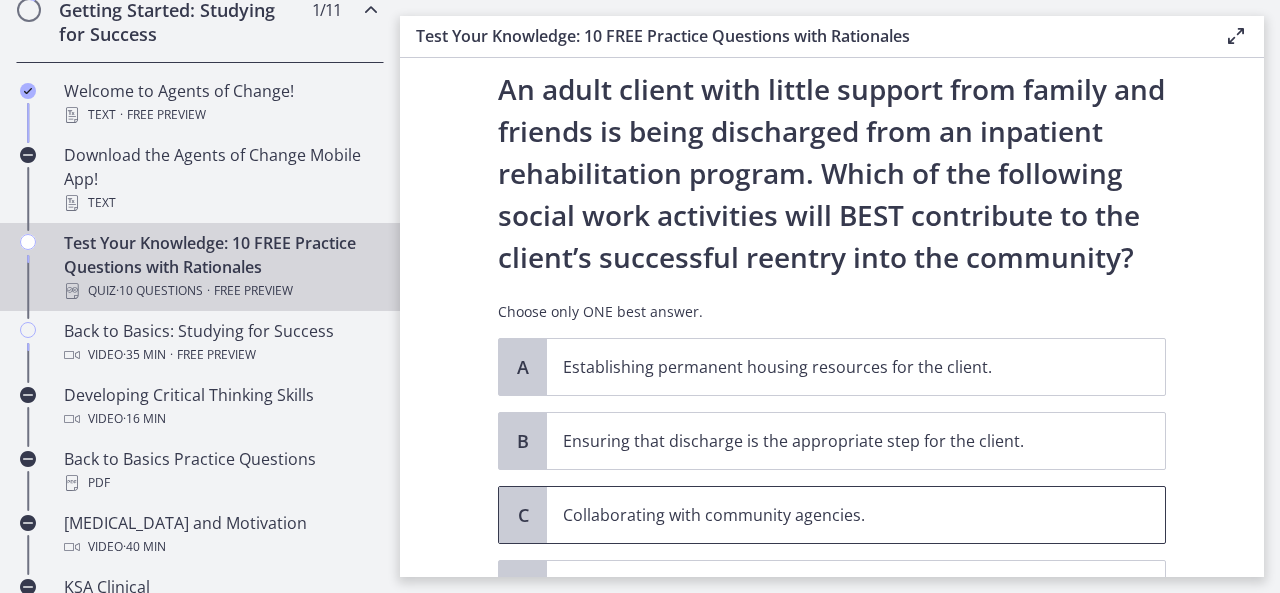 scroll, scrollTop: 100, scrollLeft: 0, axis: vertical 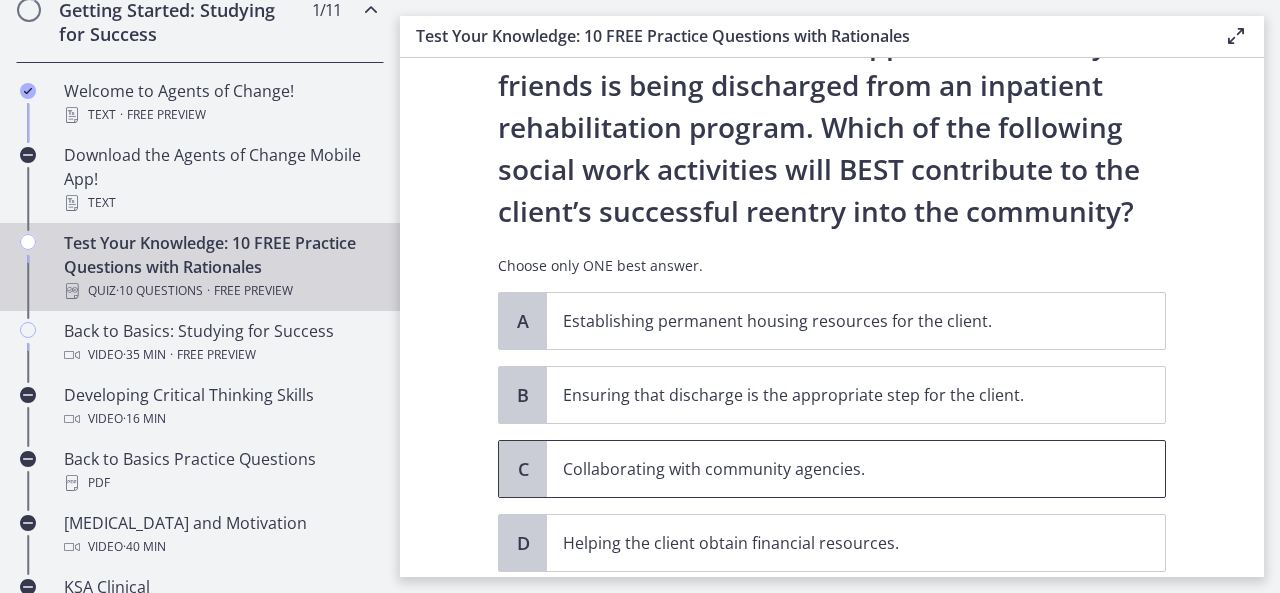click on "Collaborating with community agencies." at bounding box center [836, 469] 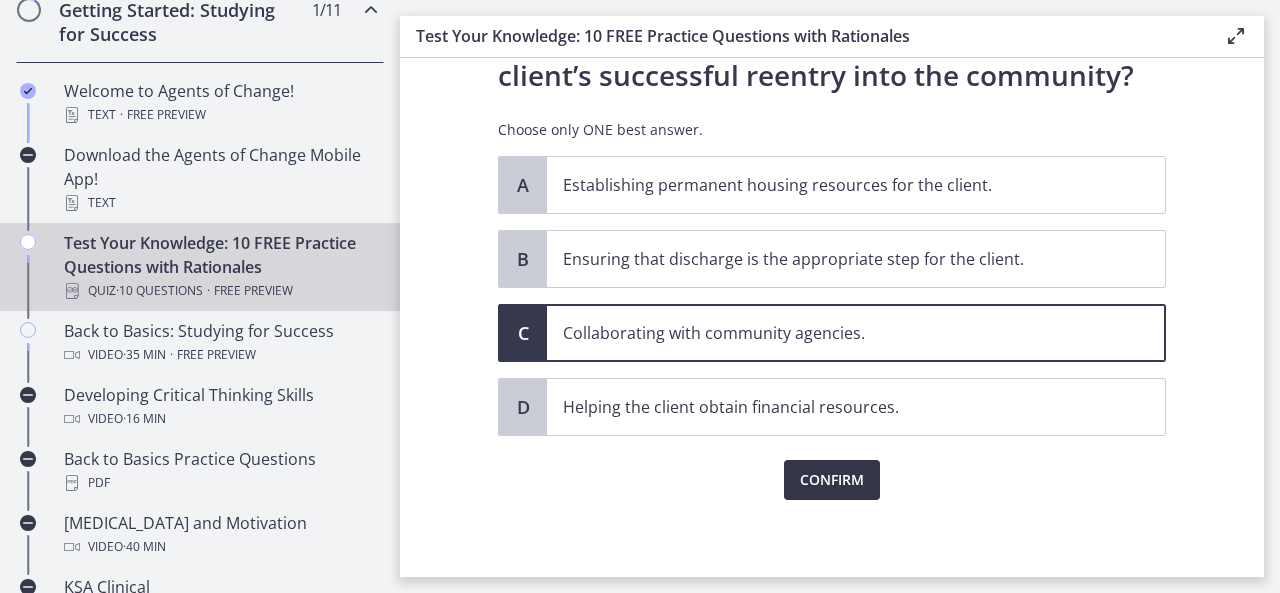 click on "Confirm" at bounding box center (832, 480) 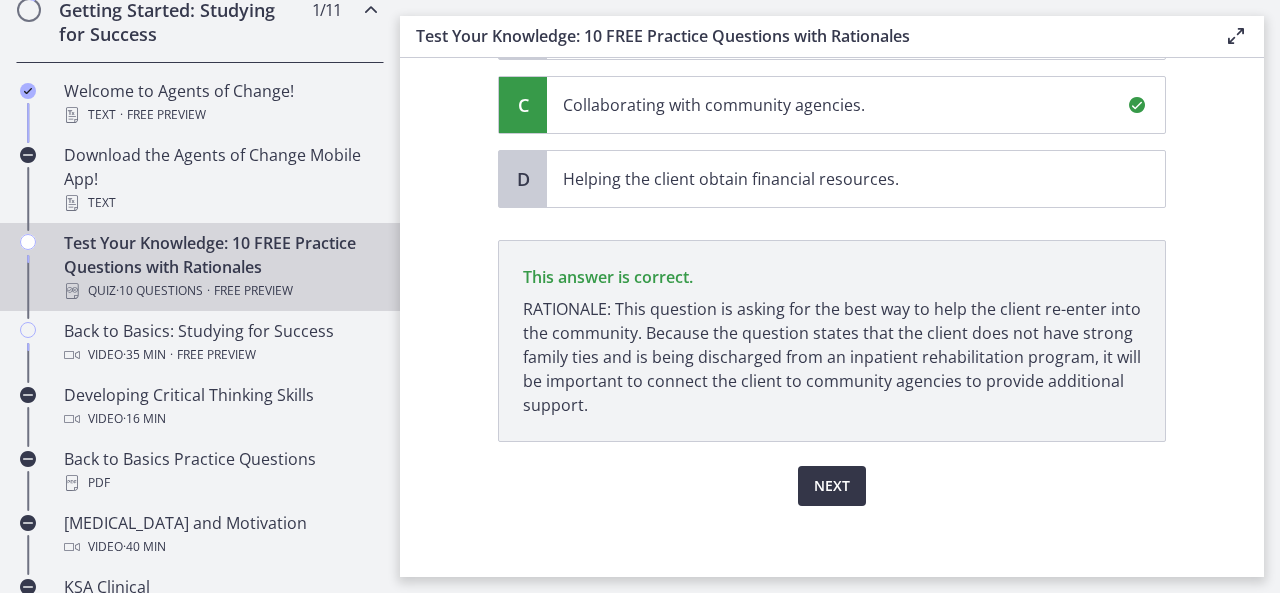 scroll, scrollTop: 469, scrollLeft: 0, axis: vertical 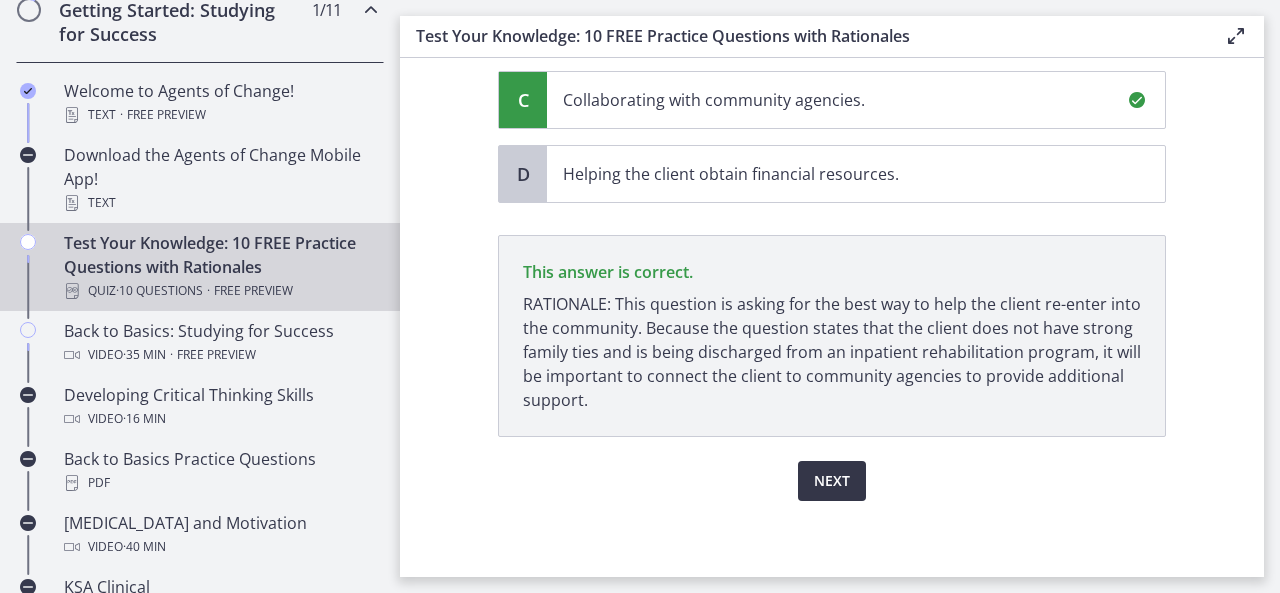 click on "Next" at bounding box center (832, 481) 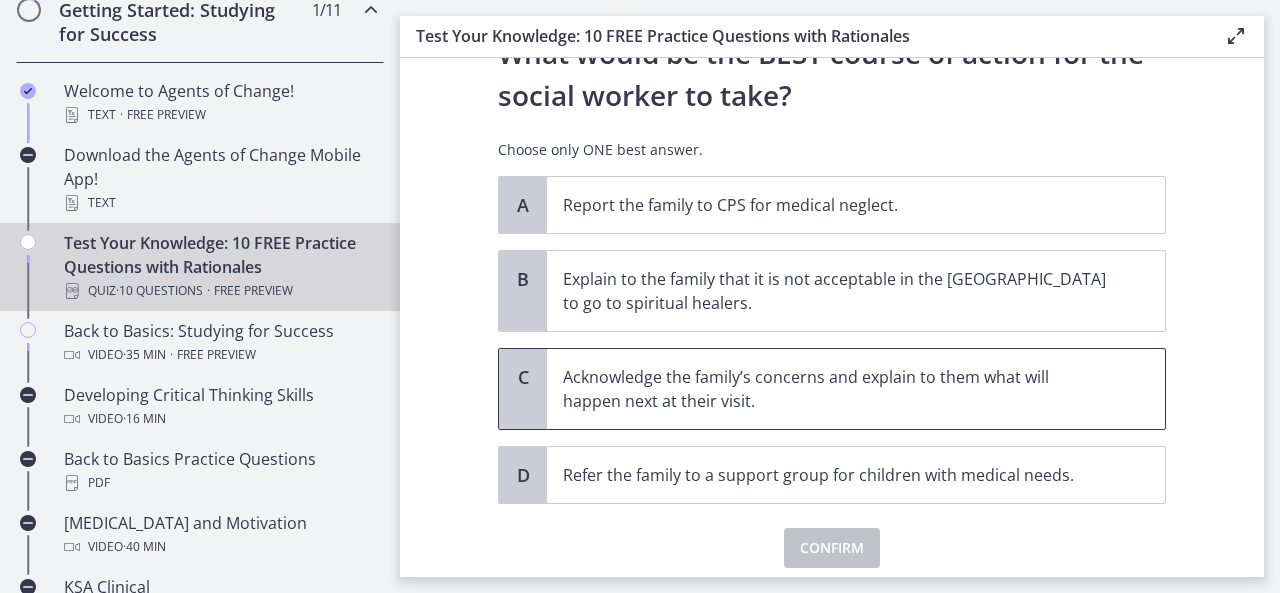 scroll, scrollTop: 500, scrollLeft: 0, axis: vertical 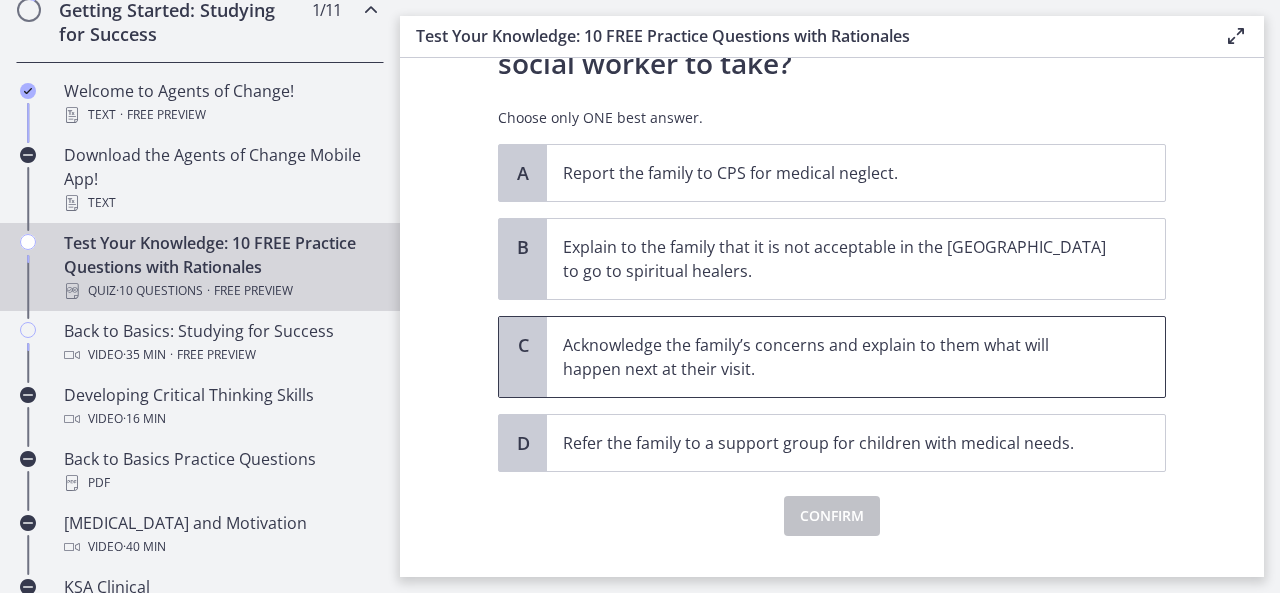 click on "Acknowledge the family’s concerns and explain to them what will happen next at their visit." at bounding box center [836, 357] 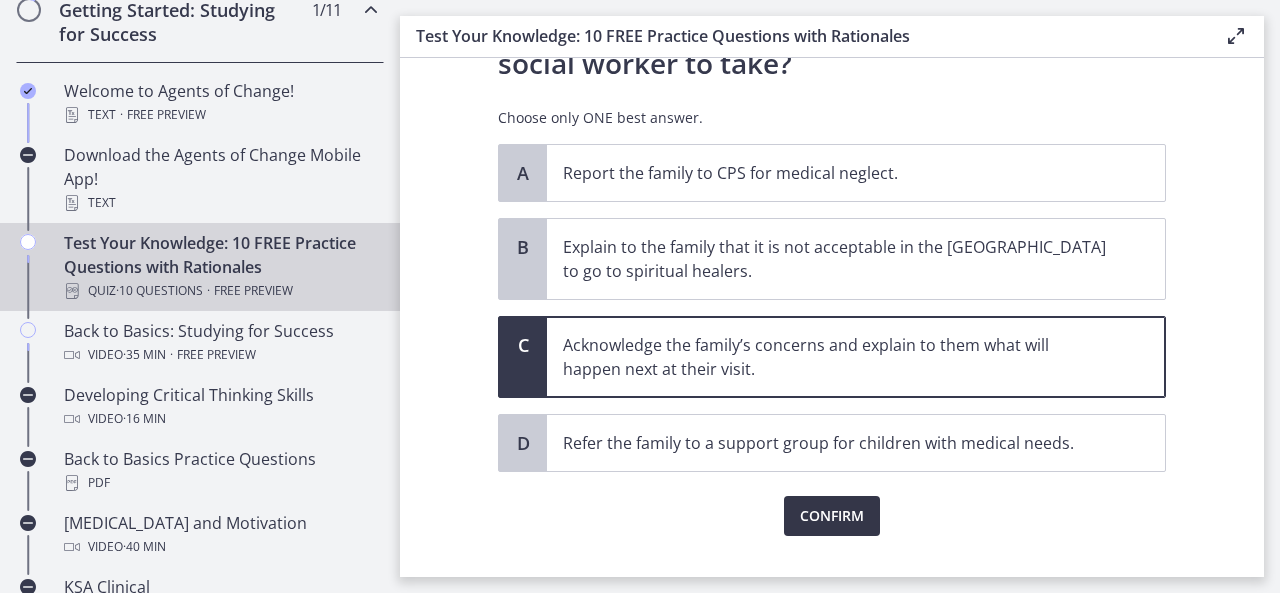 click on "Confirm" at bounding box center (832, 516) 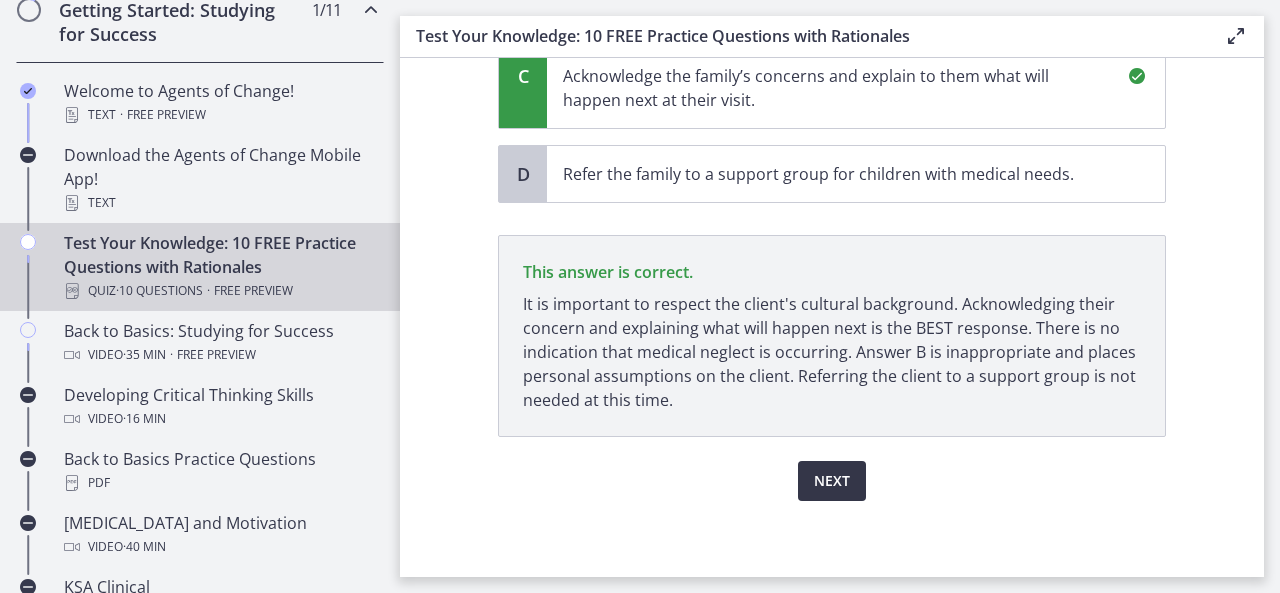 scroll, scrollTop: 769, scrollLeft: 0, axis: vertical 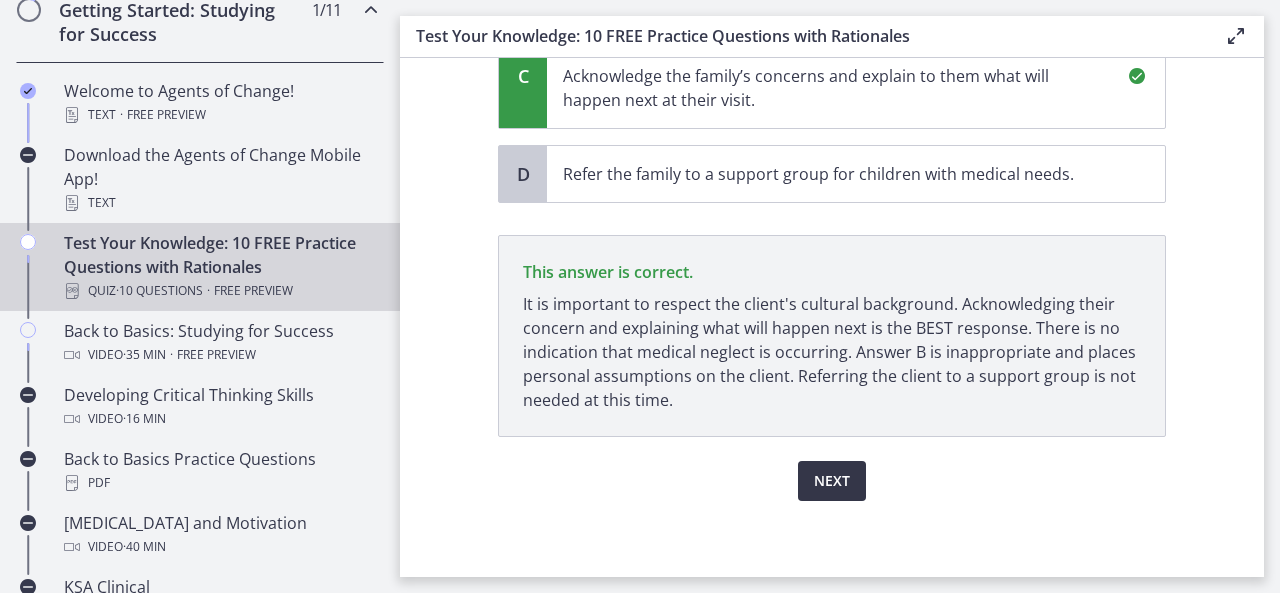 click on "Next" at bounding box center (832, 481) 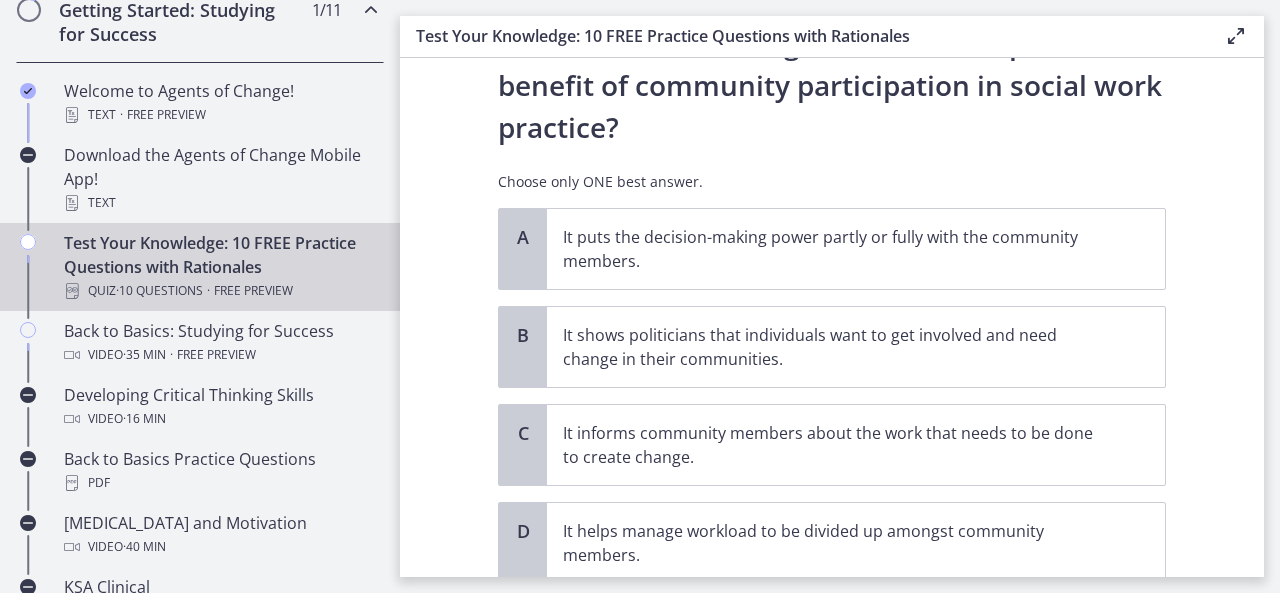 scroll, scrollTop: 200, scrollLeft: 0, axis: vertical 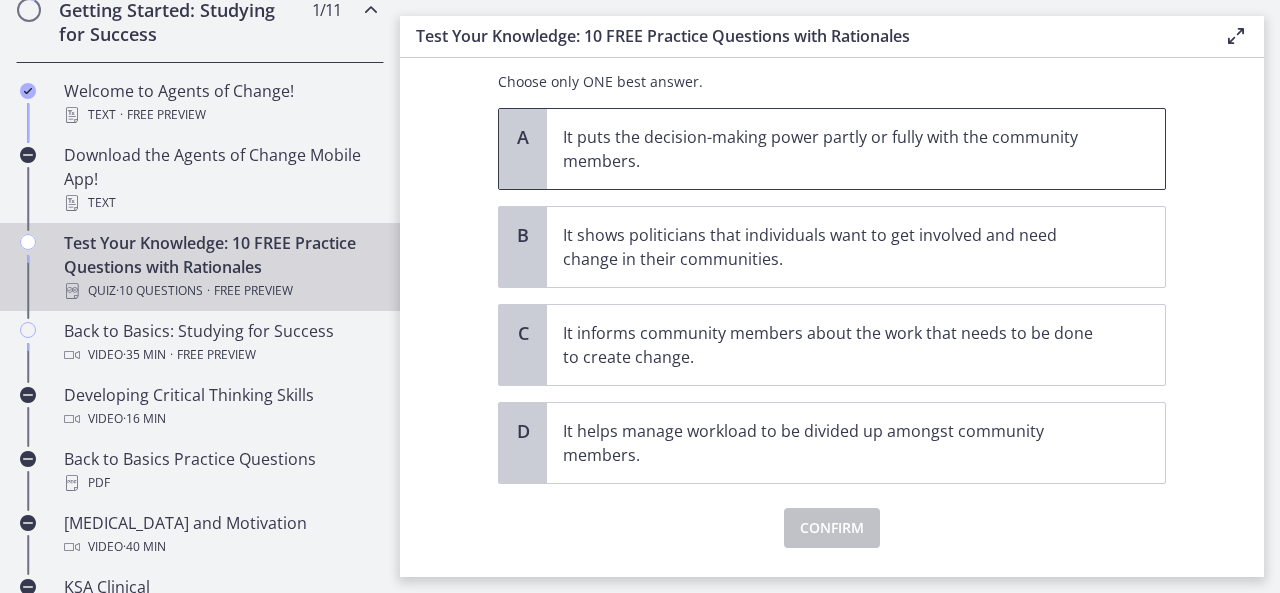 click on "It puts the decision-making power partly or fully with the community members." at bounding box center (836, 149) 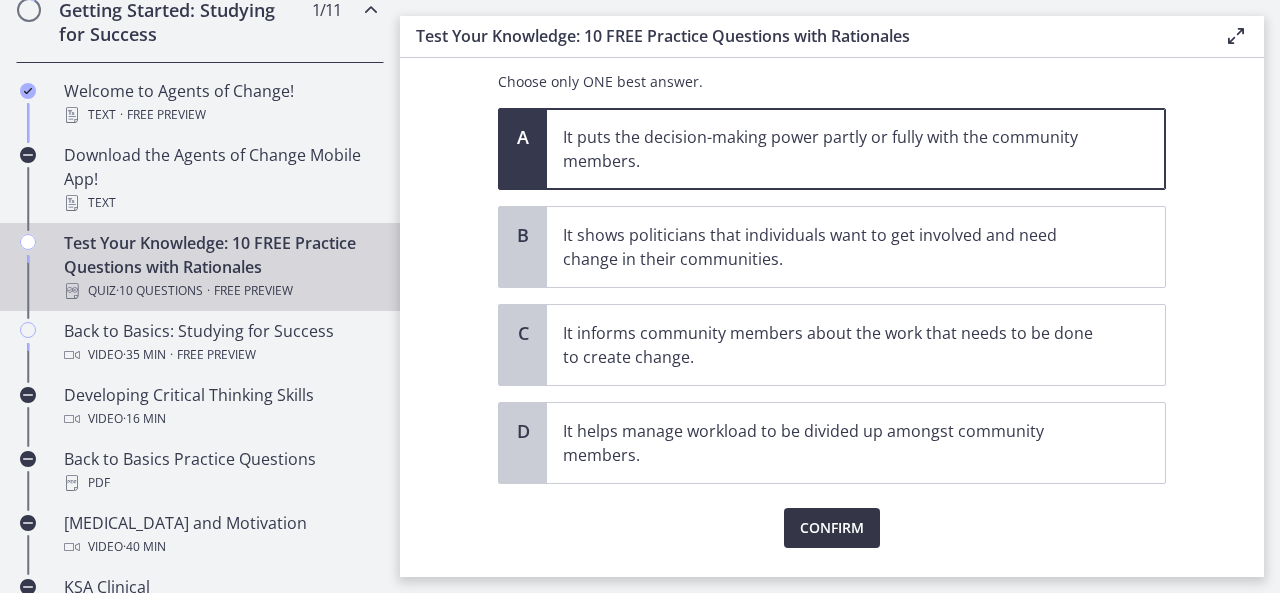 click on "Confirm" at bounding box center (832, 528) 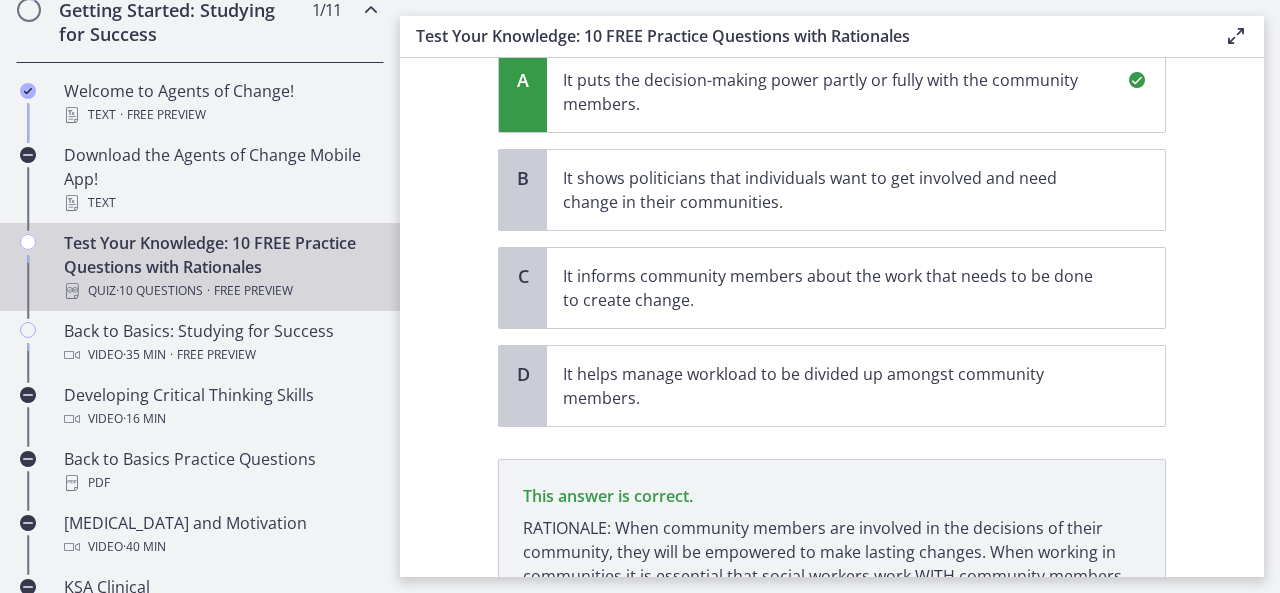 scroll, scrollTop: 457, scrollLeft: 0, axis: vertical 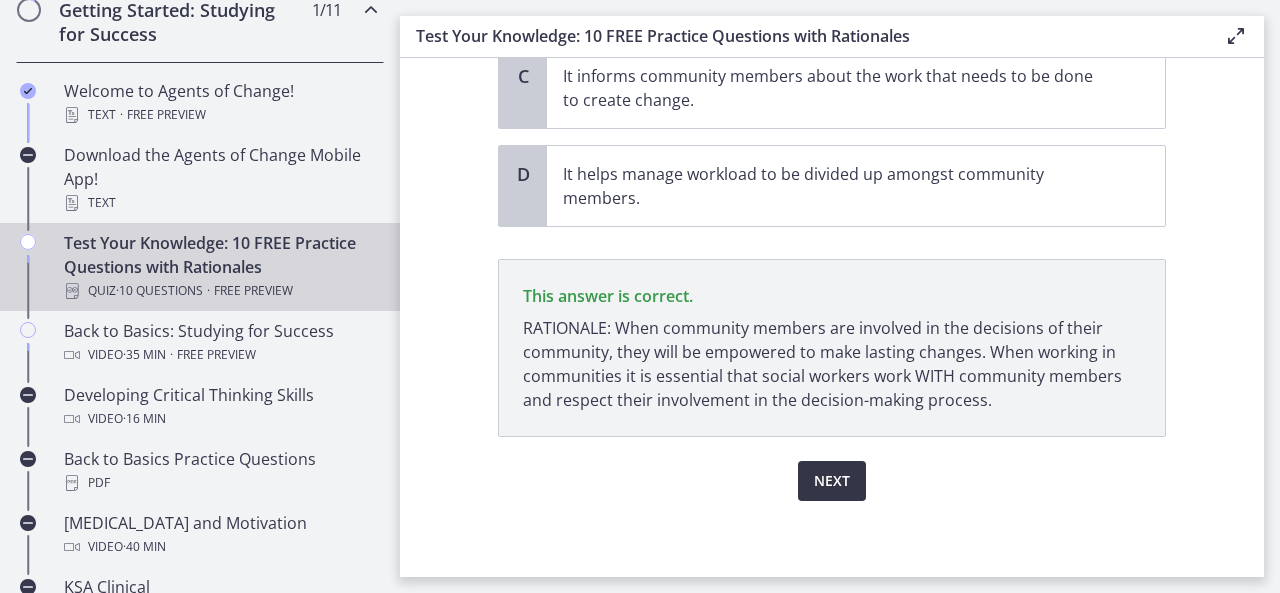 click on "Next" at bounding box center (832, 481) 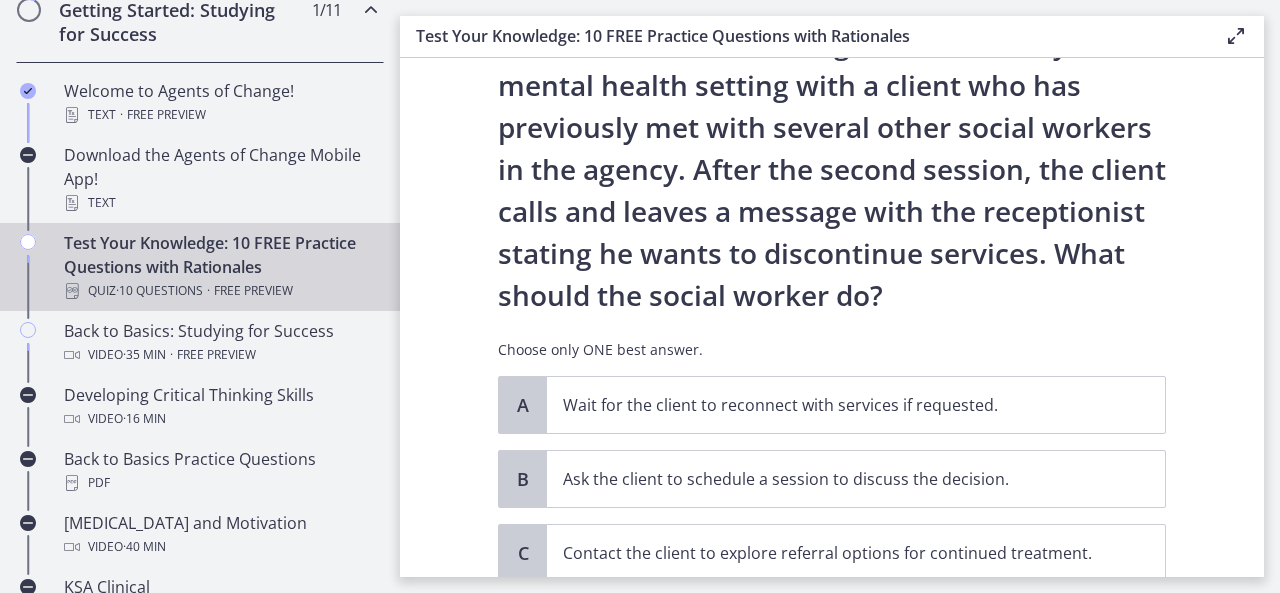 scroll, scrollTop: 200, scrollLeft: 0, axis: vertical 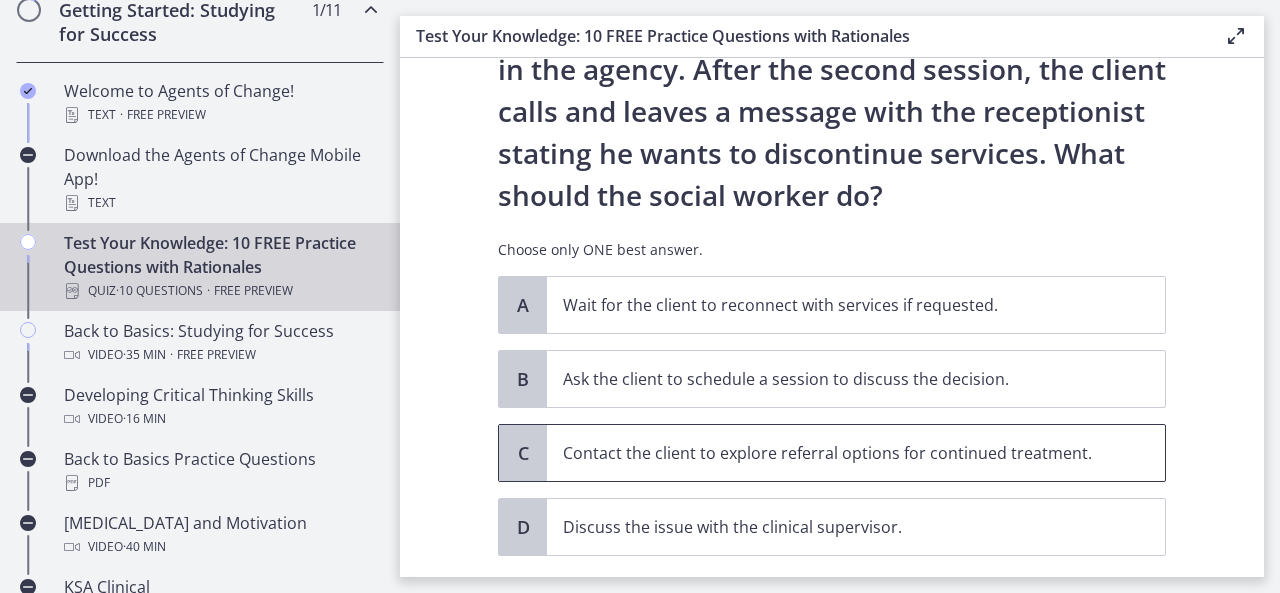 click on "Contact the client to explore referral options for continued treatment." at bounding box center (836, 453) 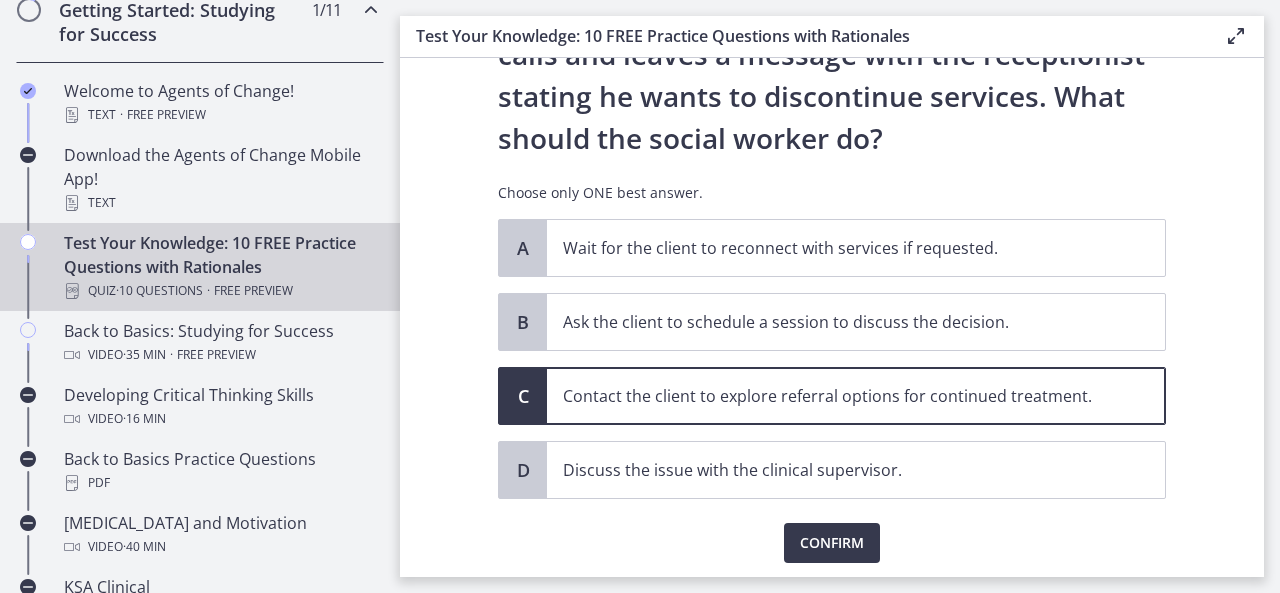 scroll, scrollTop: 300, scrollLeft: 0, axis: vertical 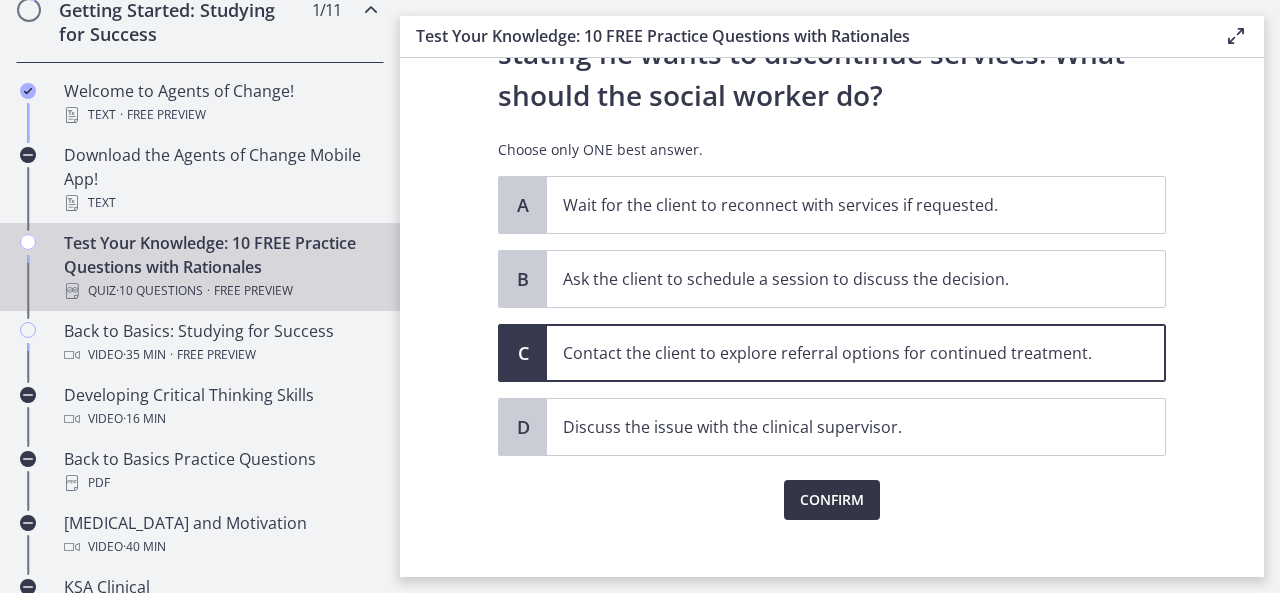 click on "Confirm" at bounding box center [832, 500] 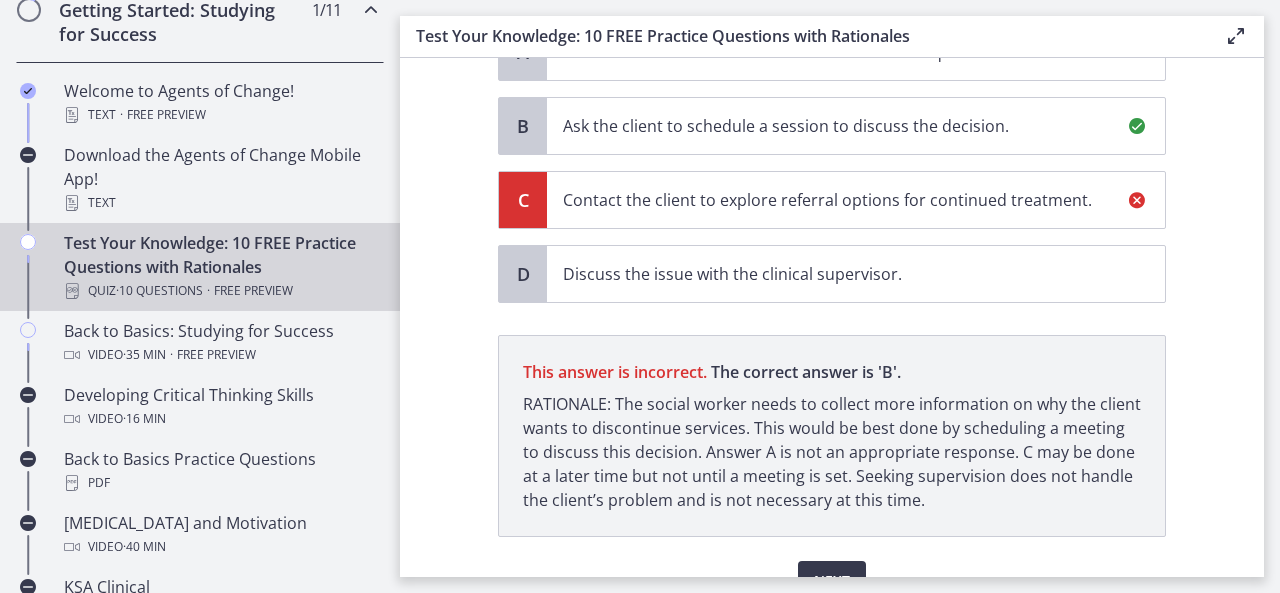 scroll, scrollTop: 553, scrollLeft: 0, axis: vertical 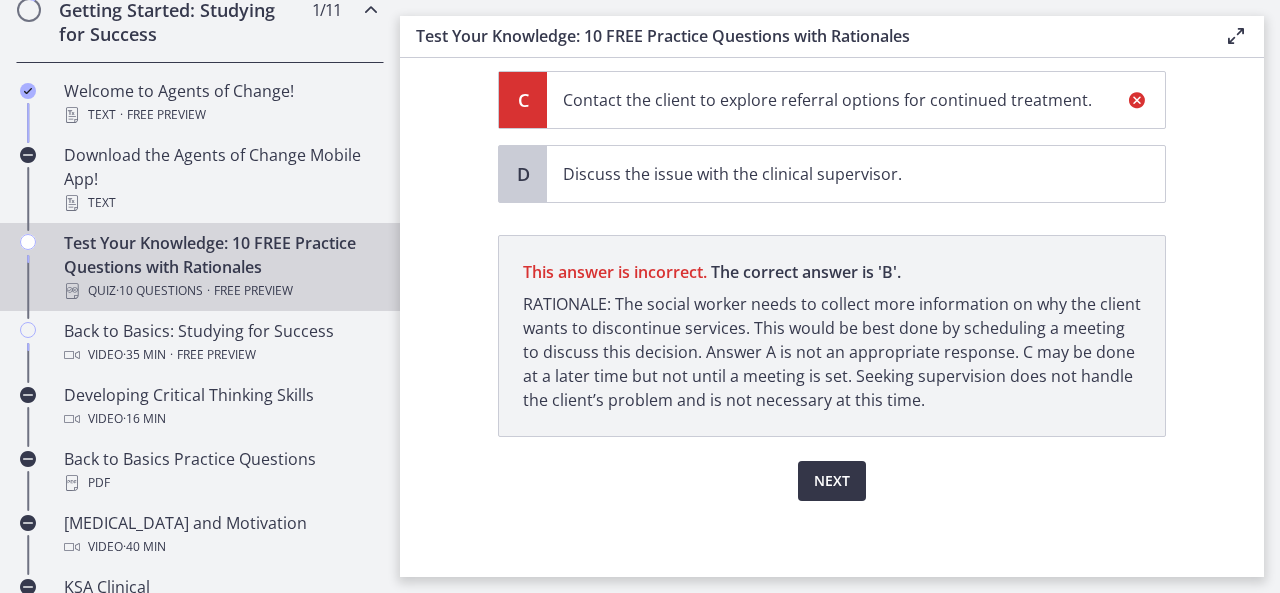 click on "Next" at bounding box center (832, 481) 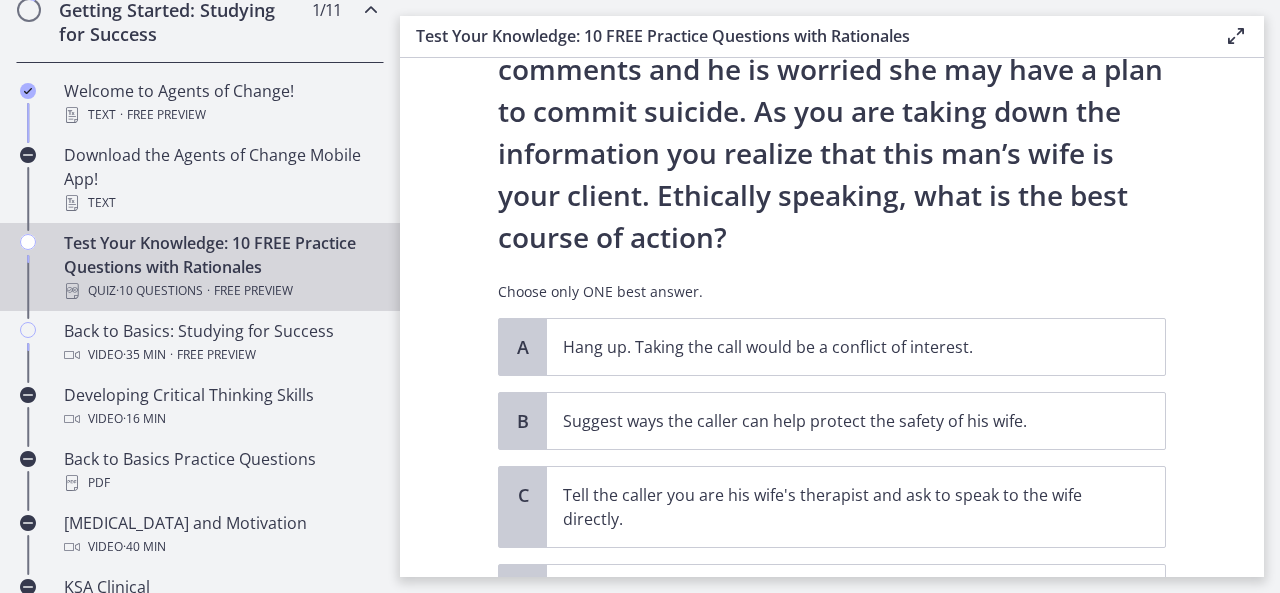 scroll, scrollTop: 300, scrollLeft: 0, axis: vertical 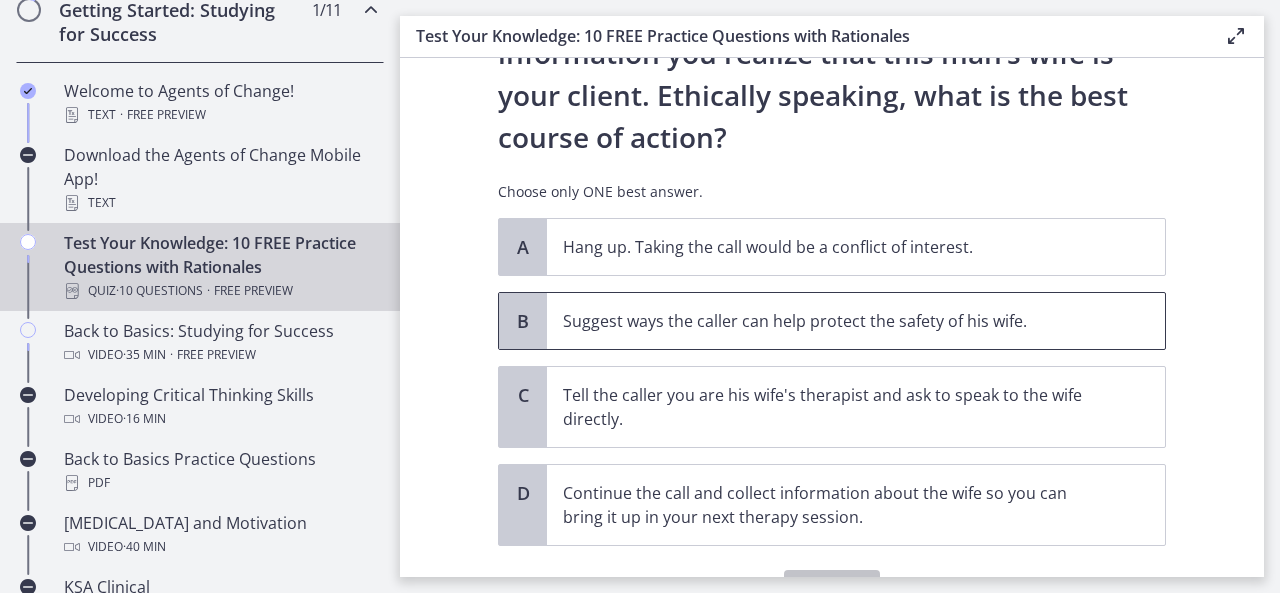 click on "Suggest ways the caller can help protect the safety of his wife." at bounding box center [836, 321] 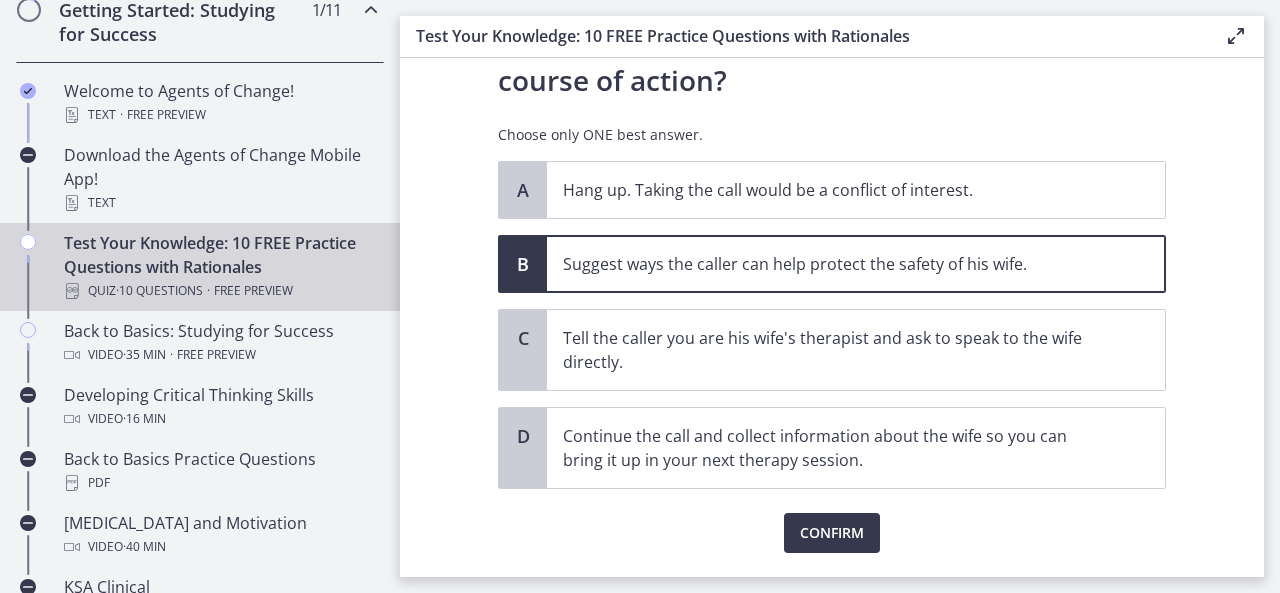 scroll, scrollTop: 410, scrollLeft: 0, axis: vertical 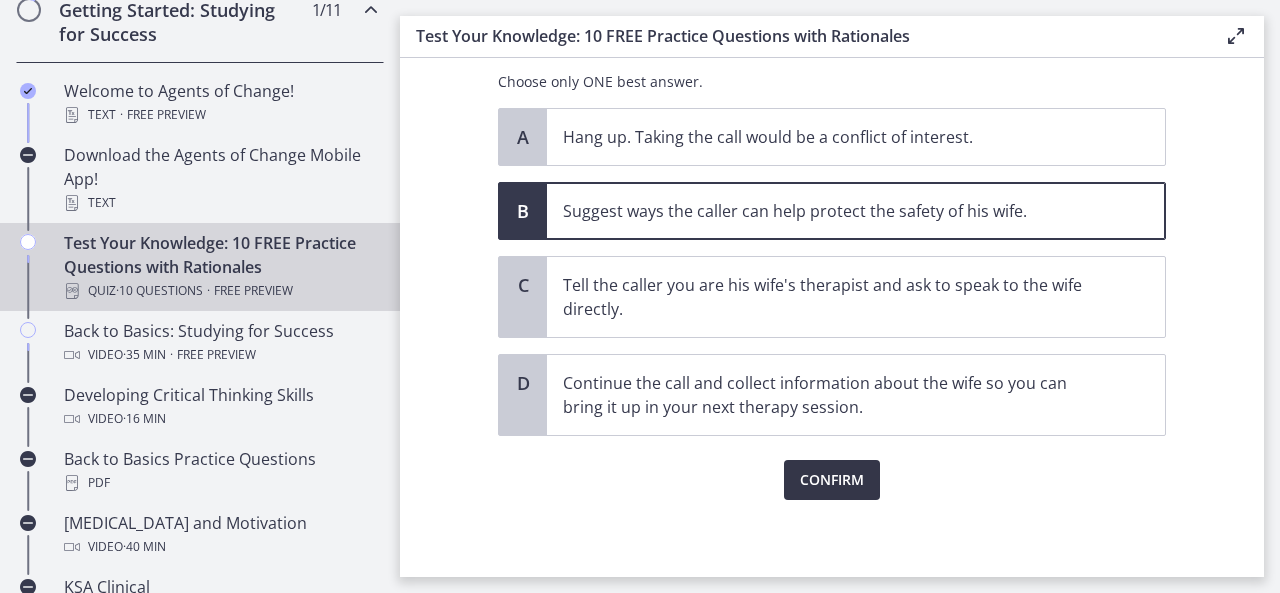 click on "Confirm" at bounding box center (832, 480) 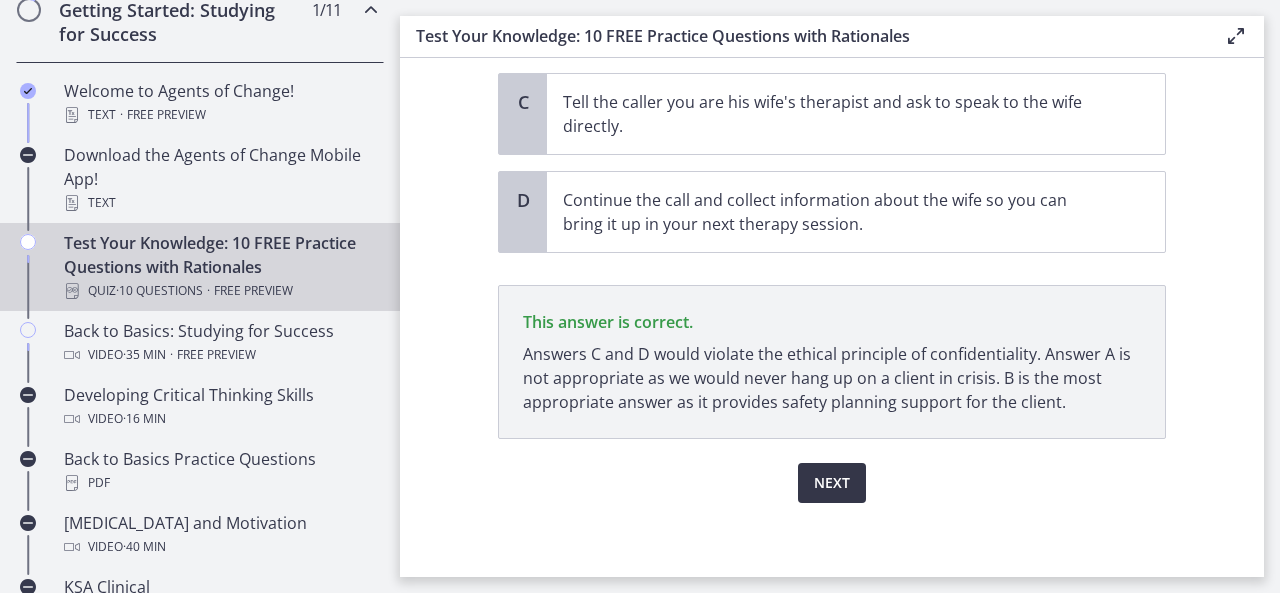 scroll, scrollTop: 595, scrollLeft: 0, axis: vertical 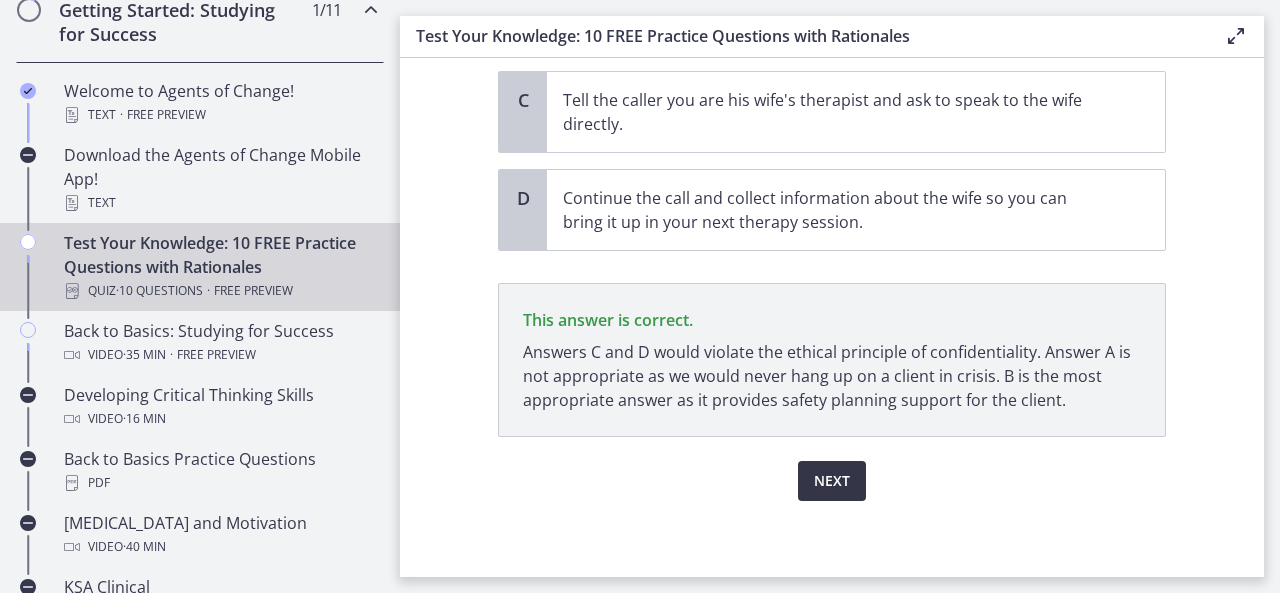 click on "Next" at bounding box center [832, 481] 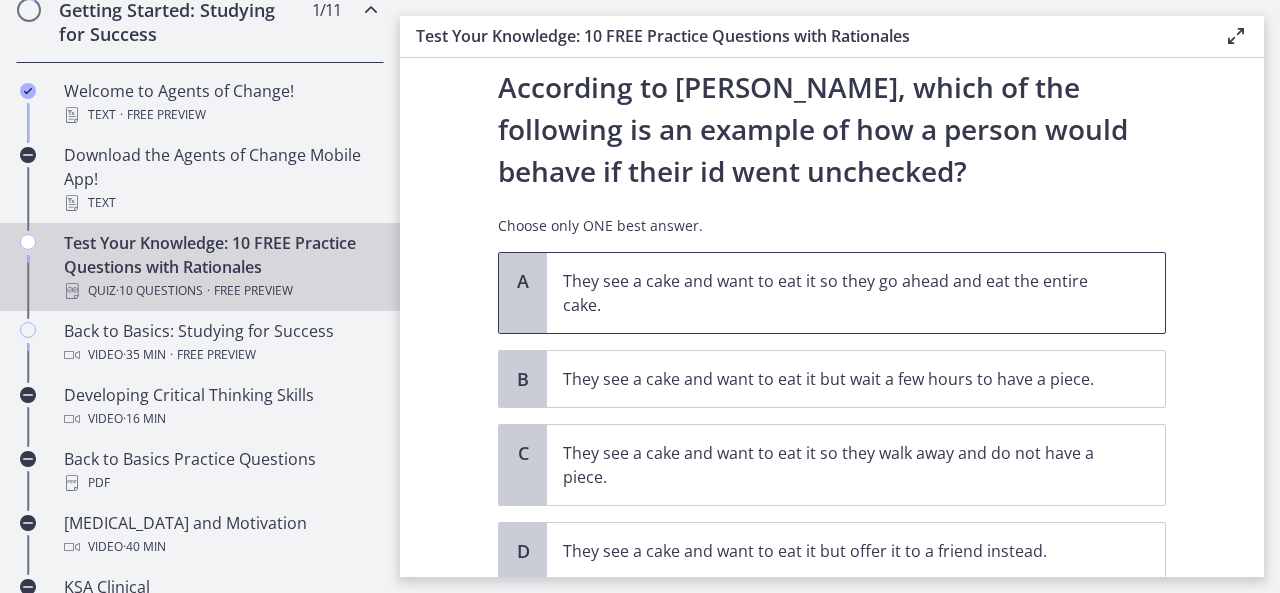 scroll, scrollTop: 100, scrollLeft: 0, axis: vertical 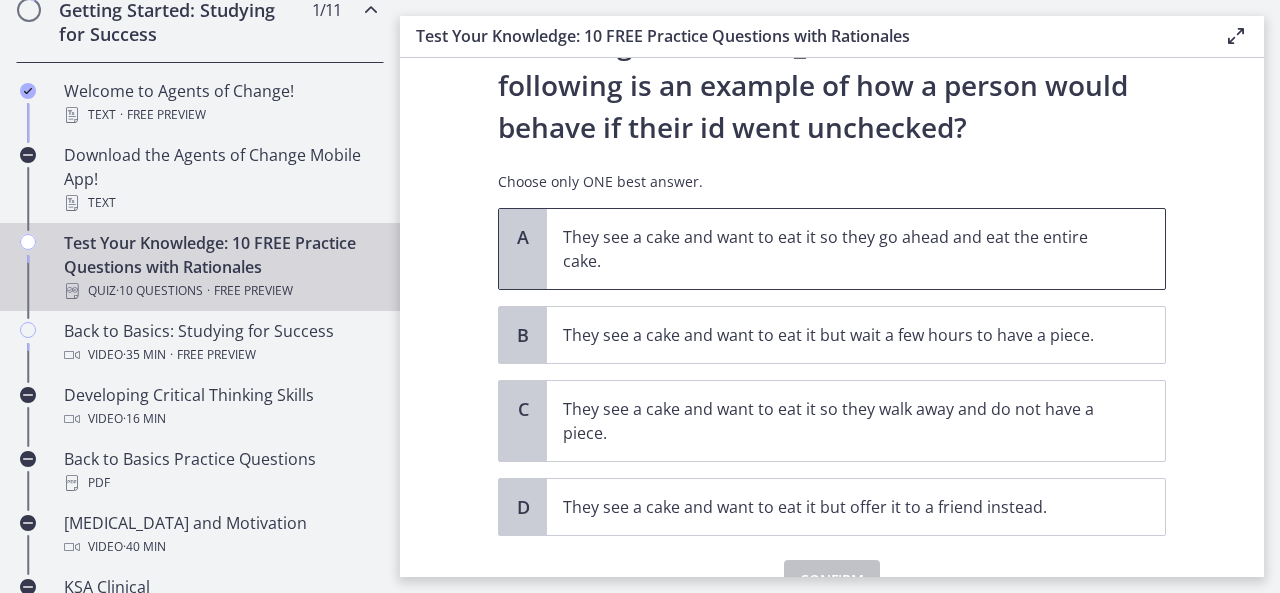 click on "They see a cake and want to eat it so they go ahead and eat the entire cake." at bounding box center [836, 249] 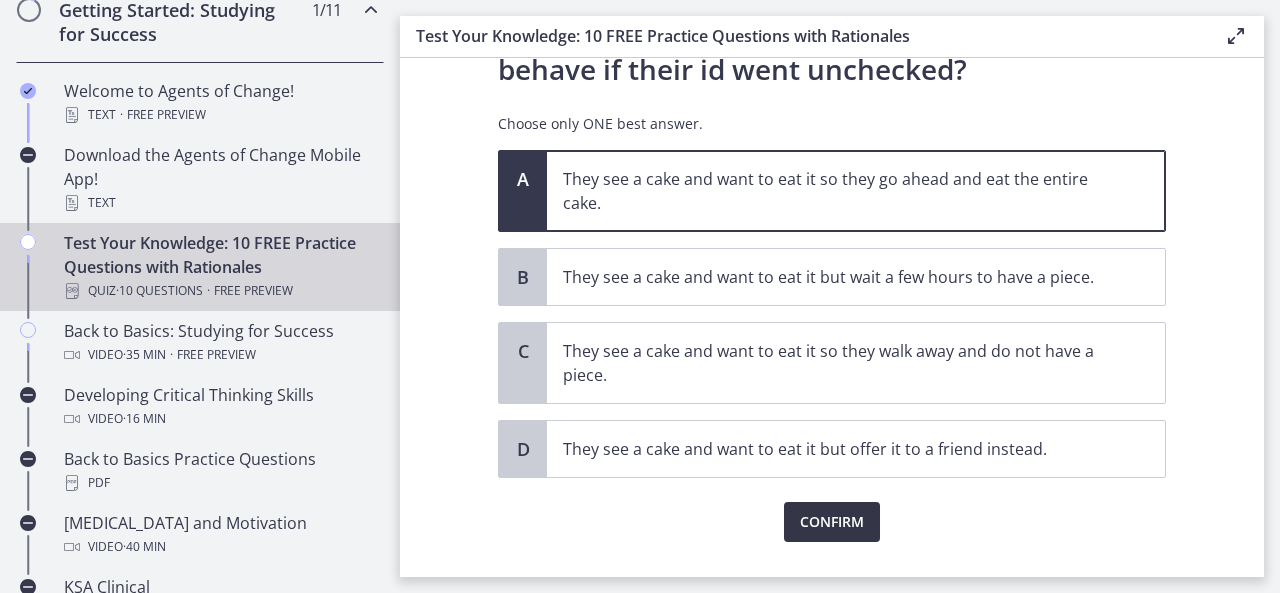 scroll, scrollTop: 200, scrollLeft: 0, axis: vertical 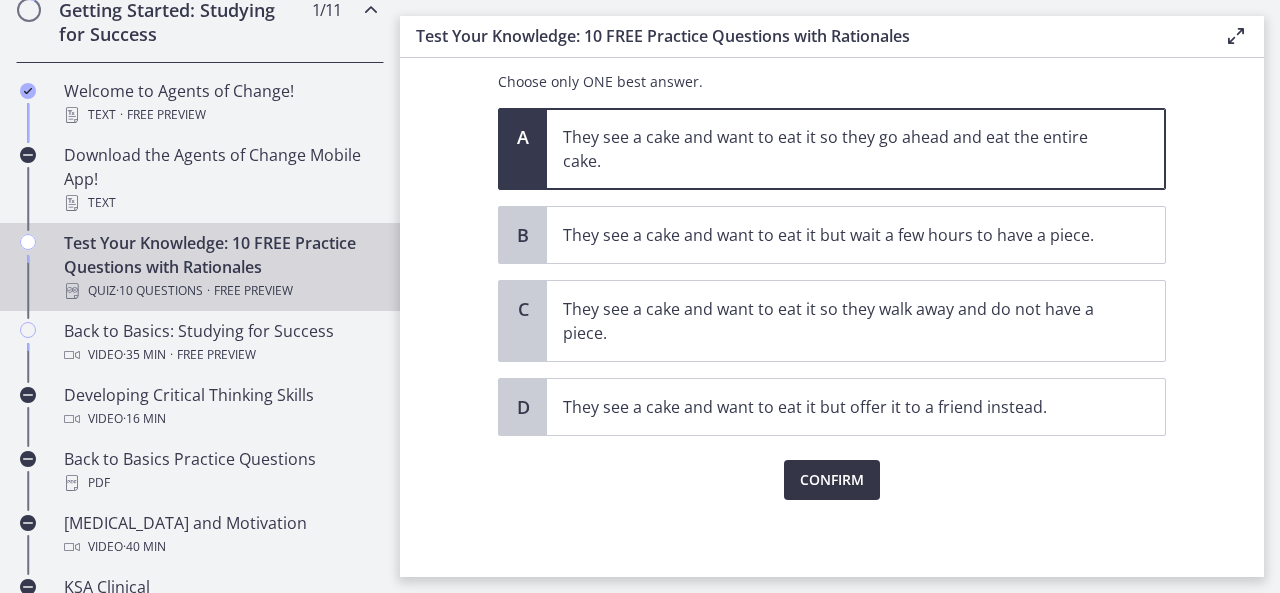 click on "Confirm" at bounding box center [832, 480] 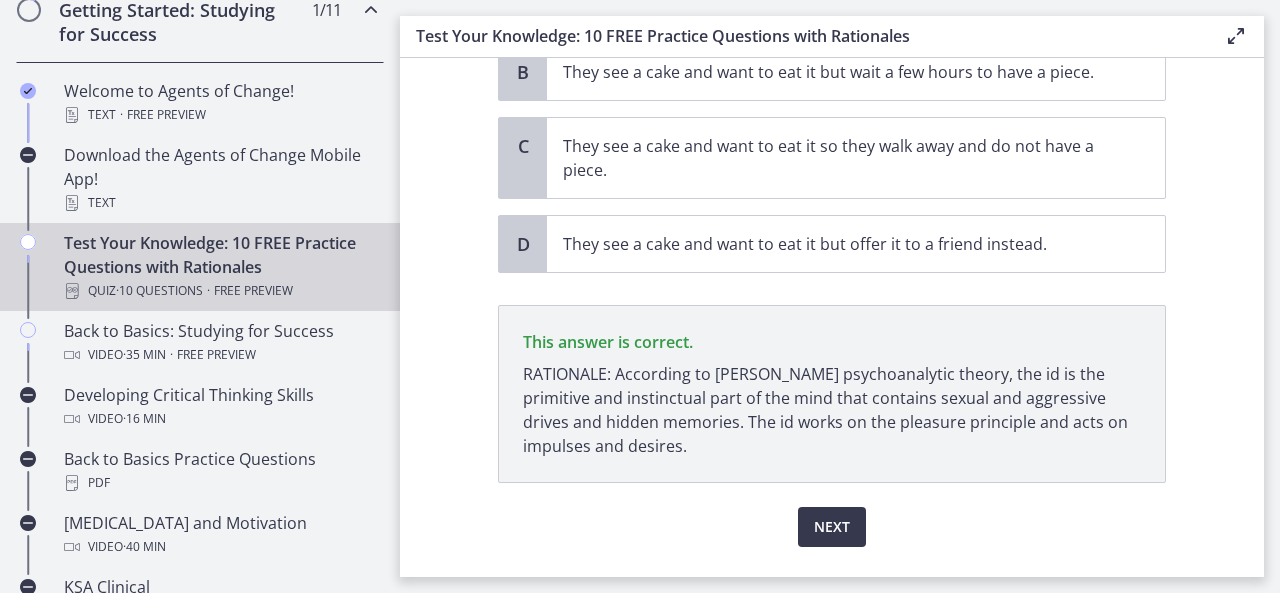 scroll, scrollTop: 409, scrollLeft: 0, axis: vertical 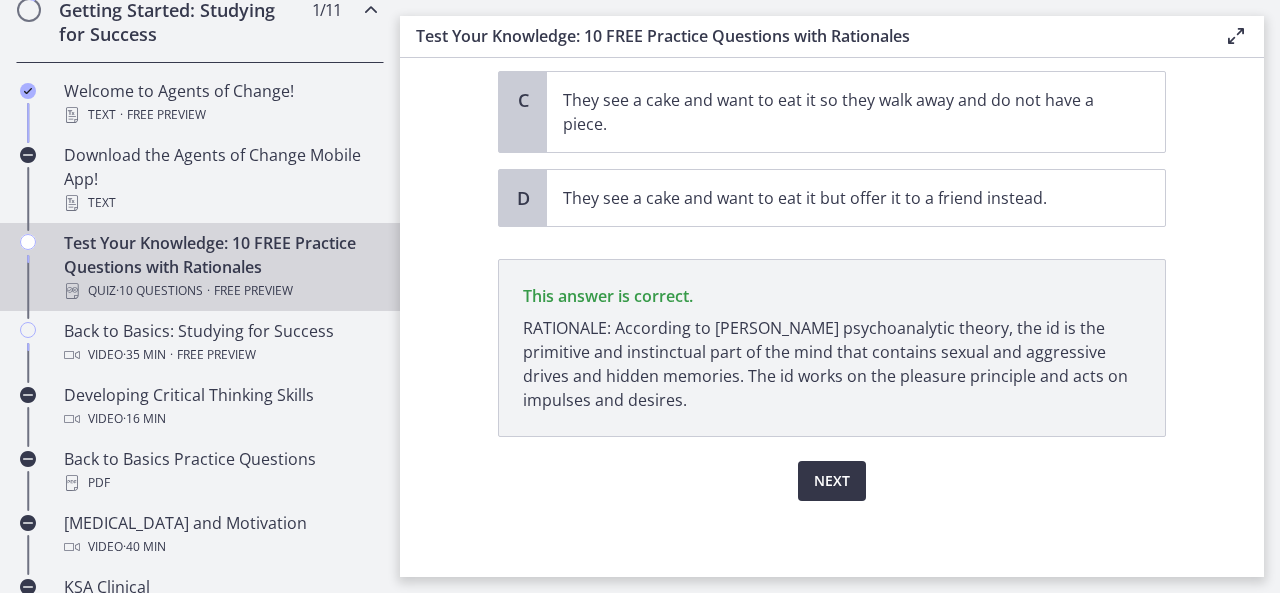click on "Next" at bounding box center [832, 481] 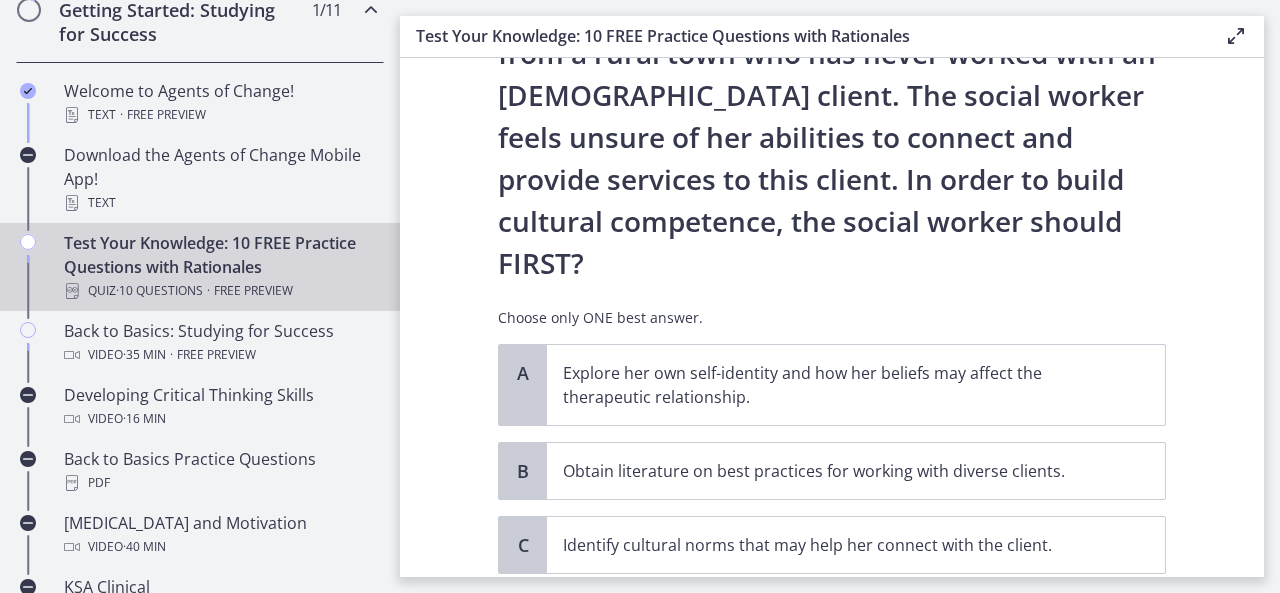 scroll, scrollTop: 400, scrollLeft: 0, axis: vertical 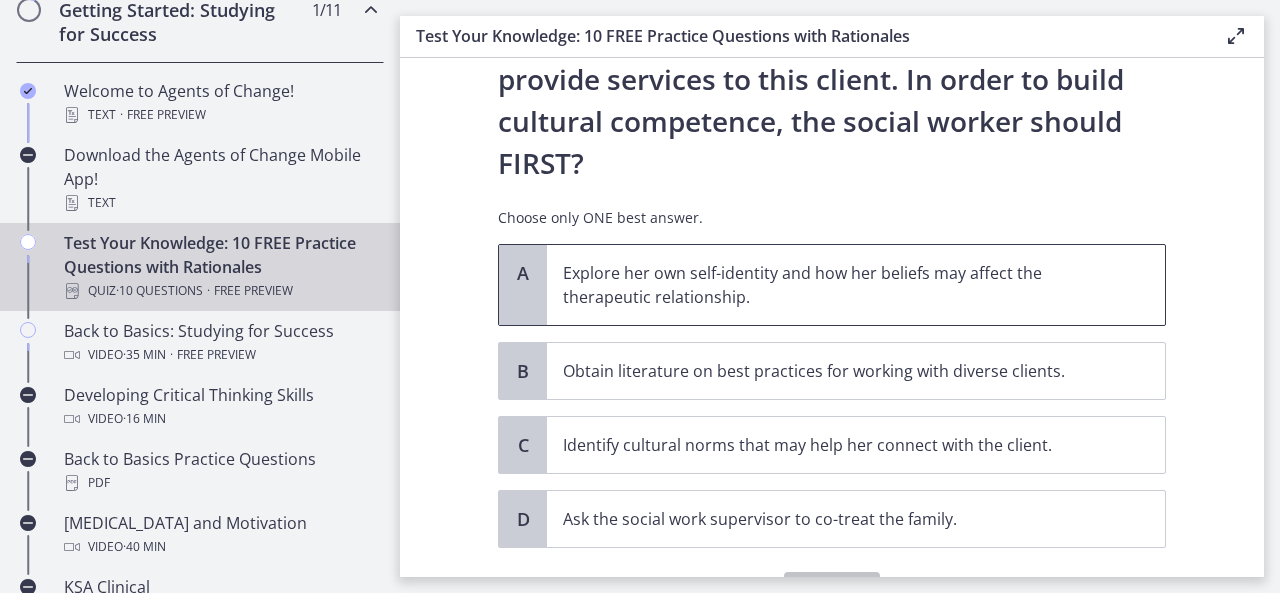 click on "Explore her own self-identity and how her beliefs may affect the therapeutic relationship." at bounding box center [836, 285] 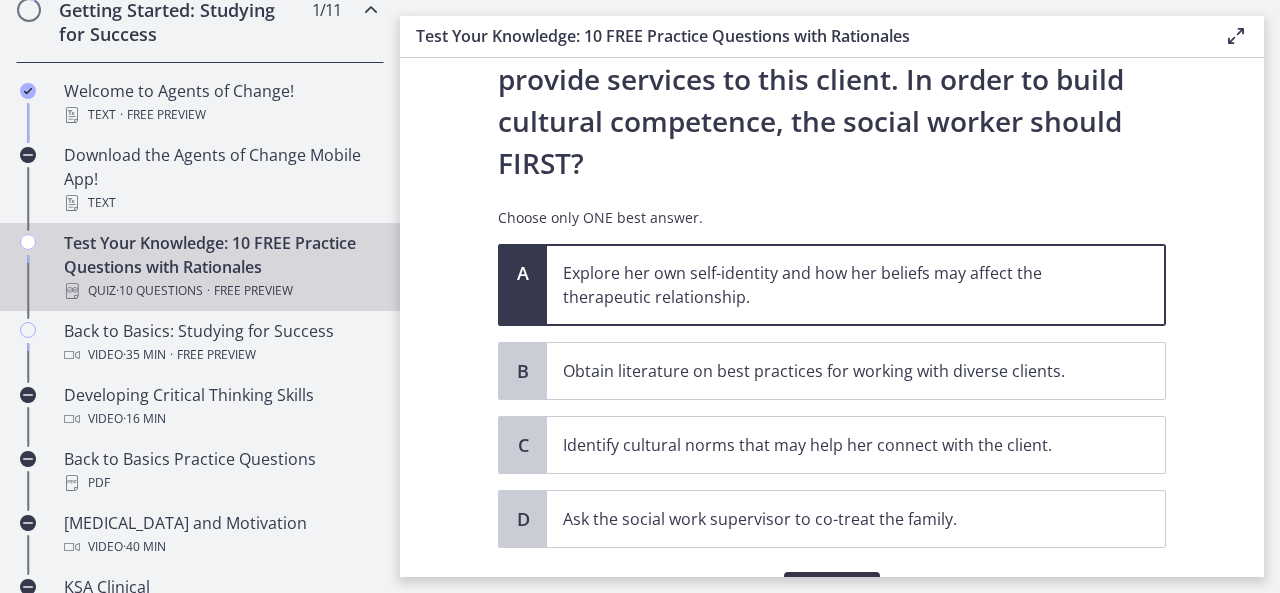 click on "Confirm" at bounding box center [832, 592] 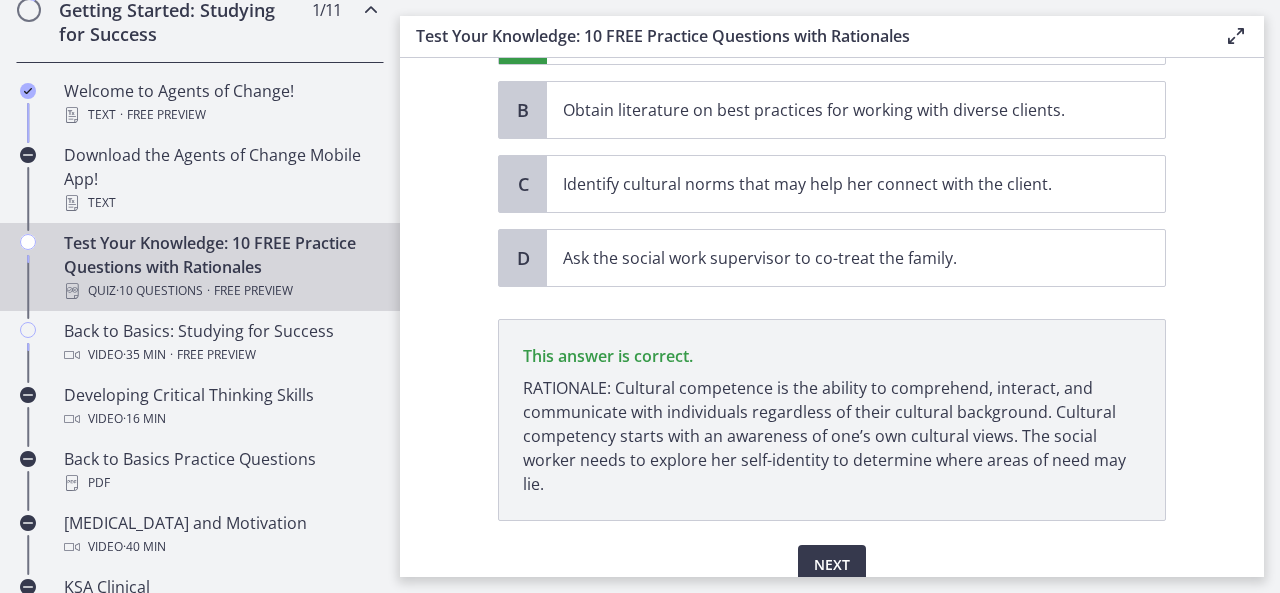 scroll, scrollTop: 661, scrollLeft: 0, axis: vertical 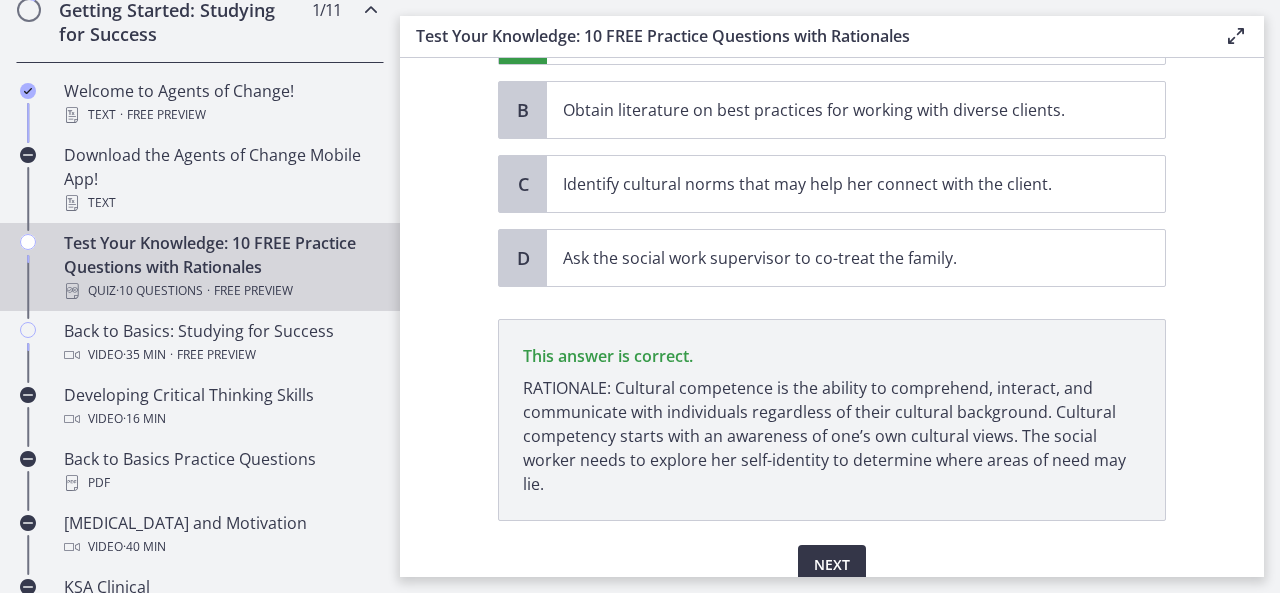 click on "Next" at bounding box center [832, 565] 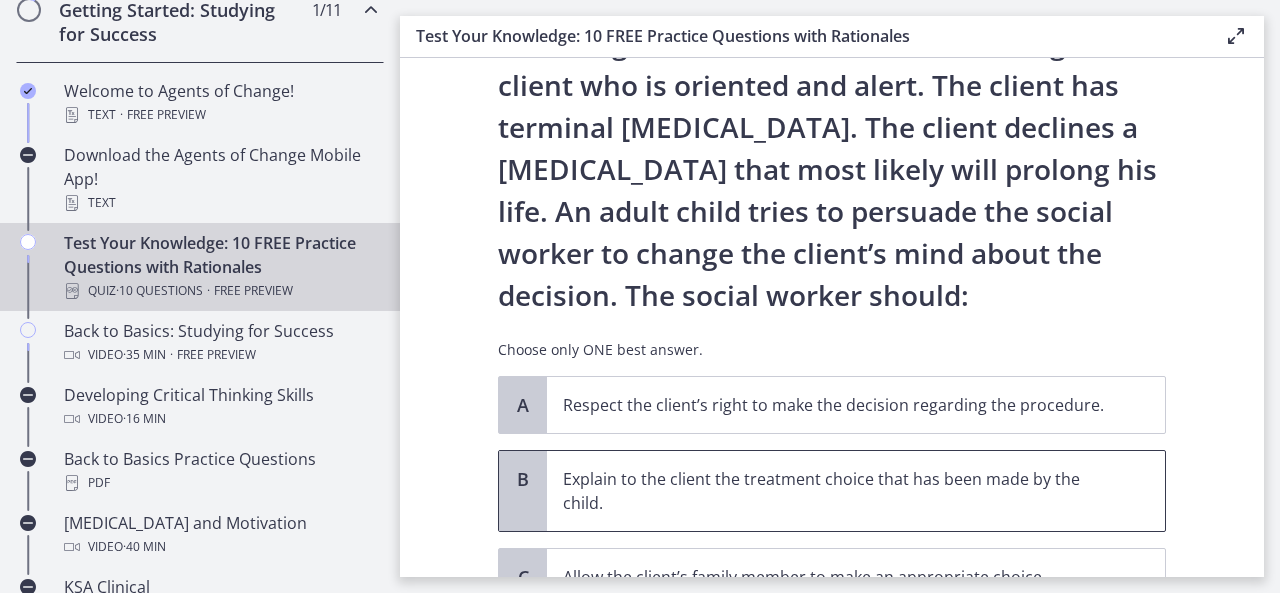 scroll, scrollTop: 200, scrollLeft: 0, axis: vertical 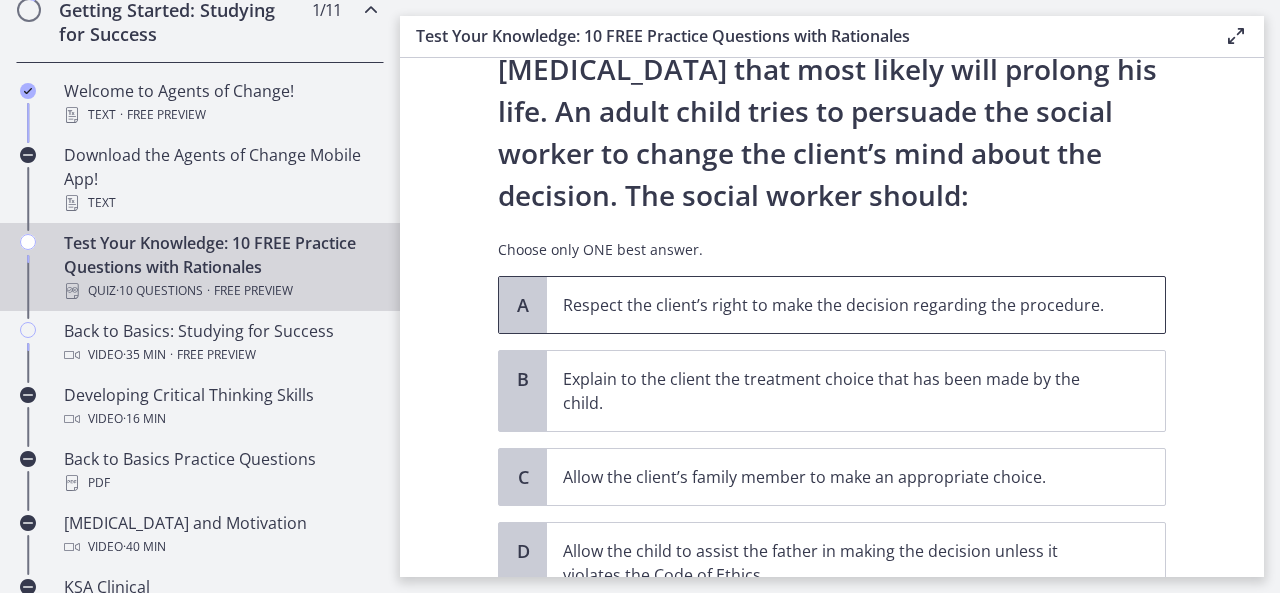 click on "Respect the client’s right to make the decision regarding the procedure." at bounding box center [836, 305] 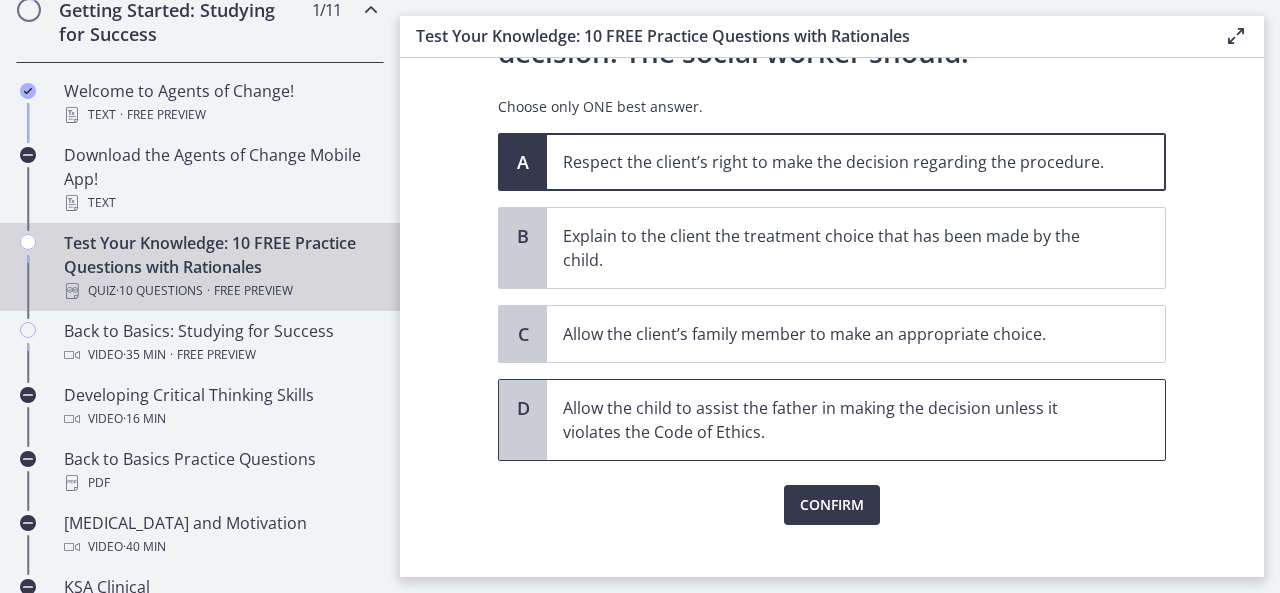 scroll, scrollTop: 368, scrollLeft: 0, axis: vertical 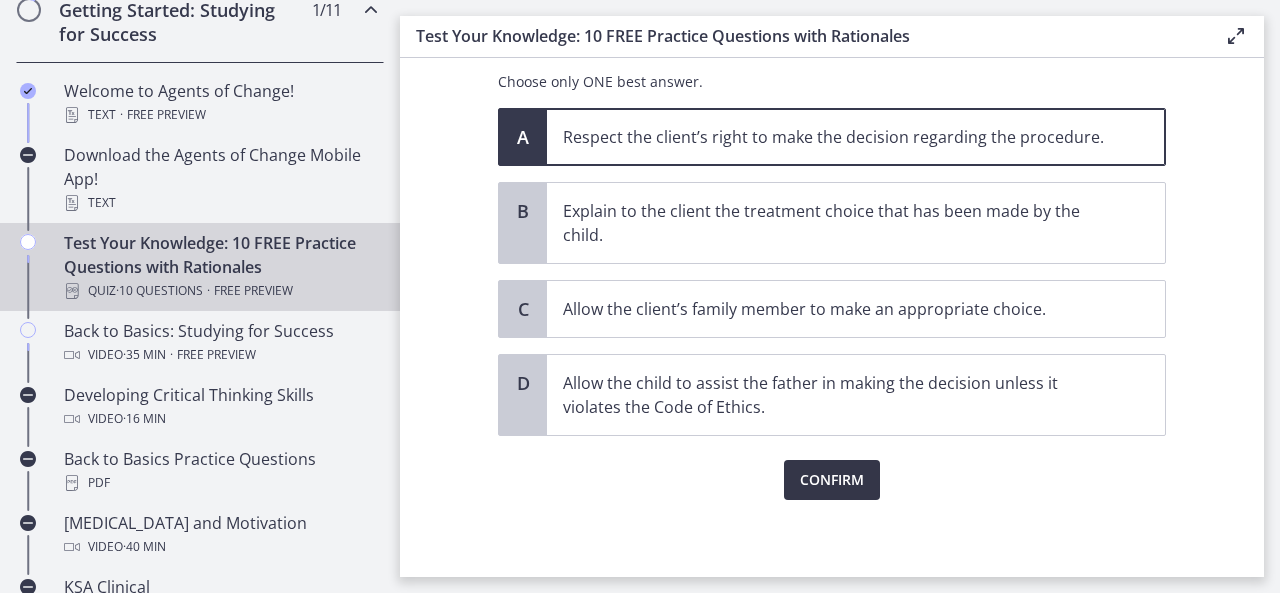 click on "Confirm" at bounding box center [832, 480] 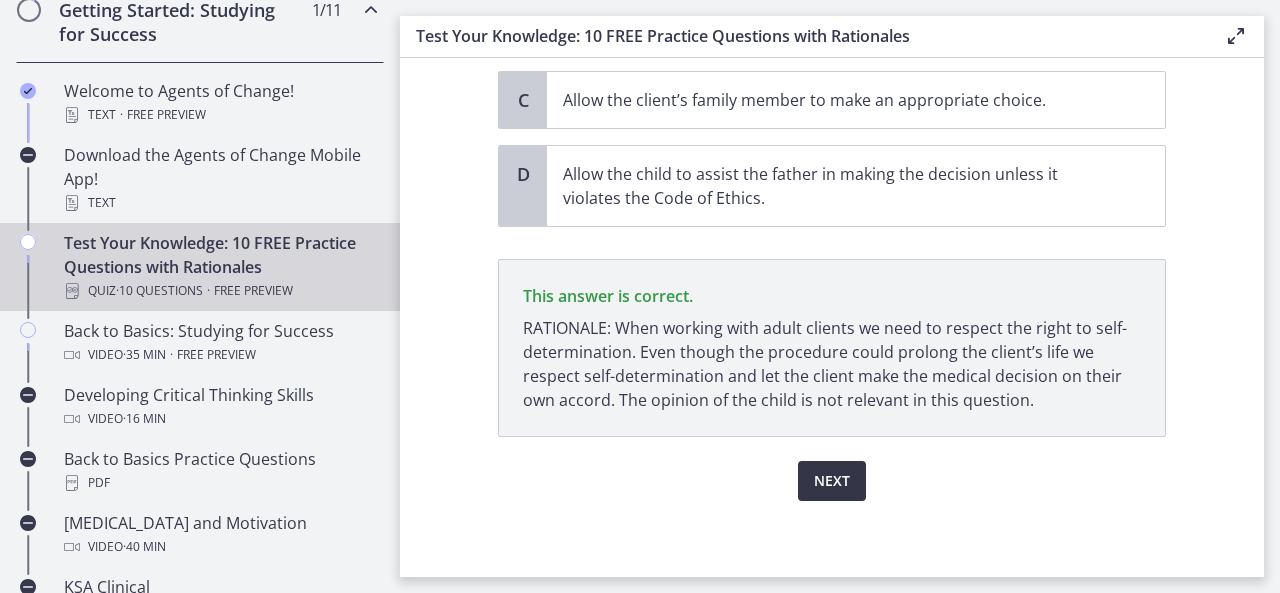 scroll, scrollTop: 577, scrollLeft: 0, axis: vertical 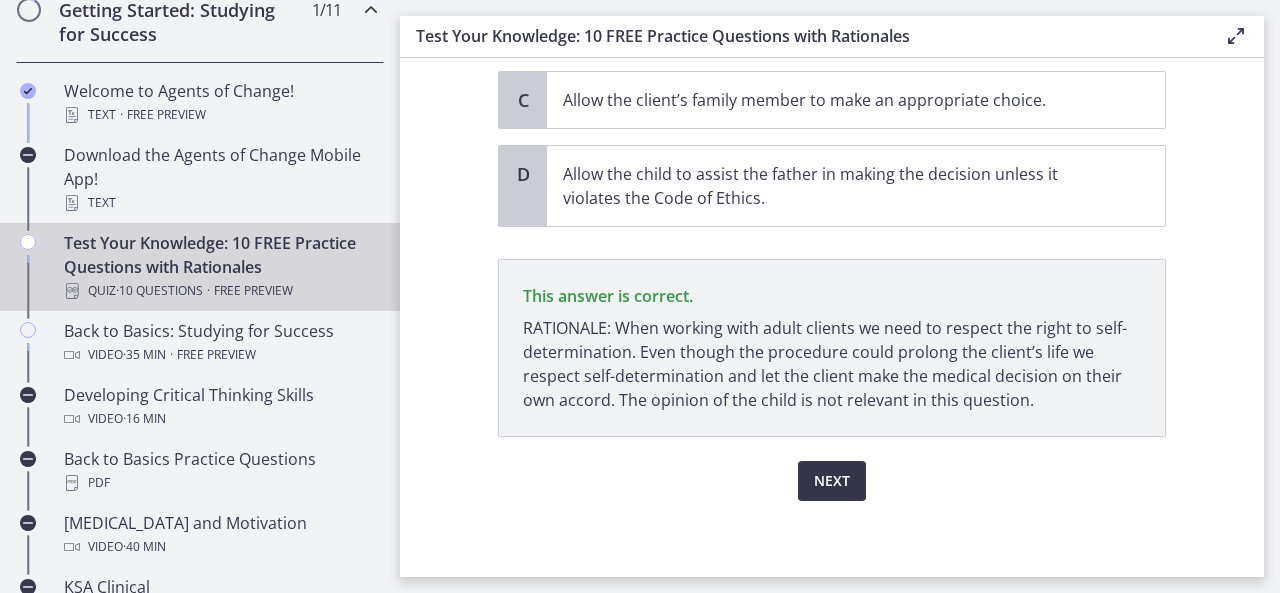 click on "Next" at bounding box center [832, 481] 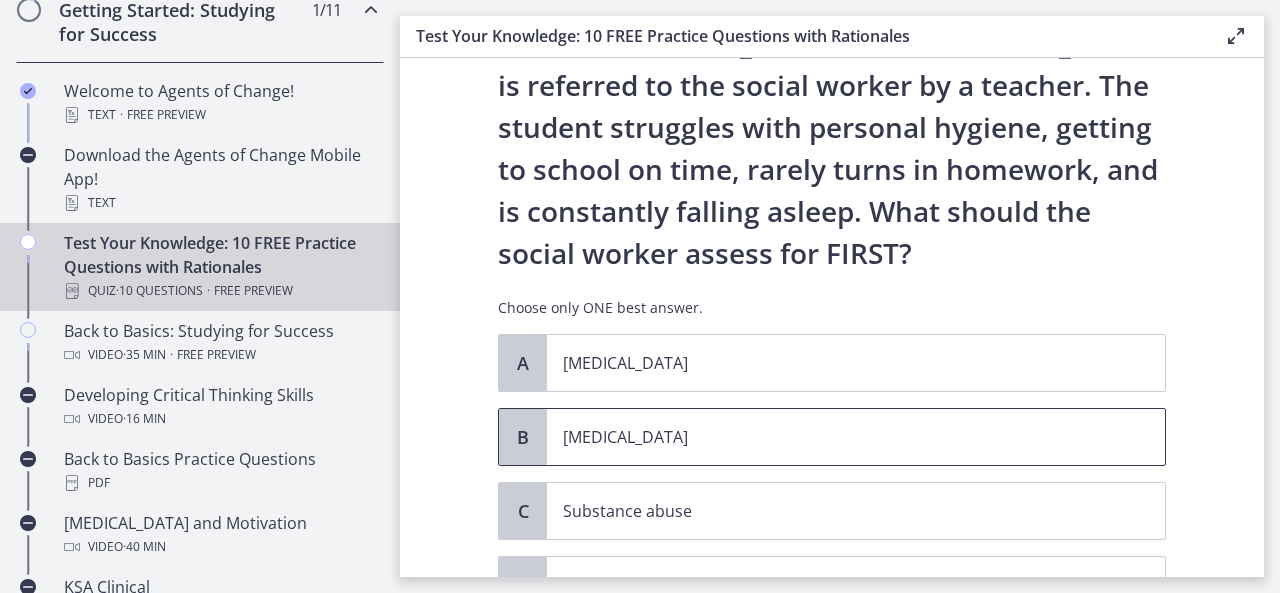 scroll, scrollTop: 200, scrollLeft: 0, axis: vertical 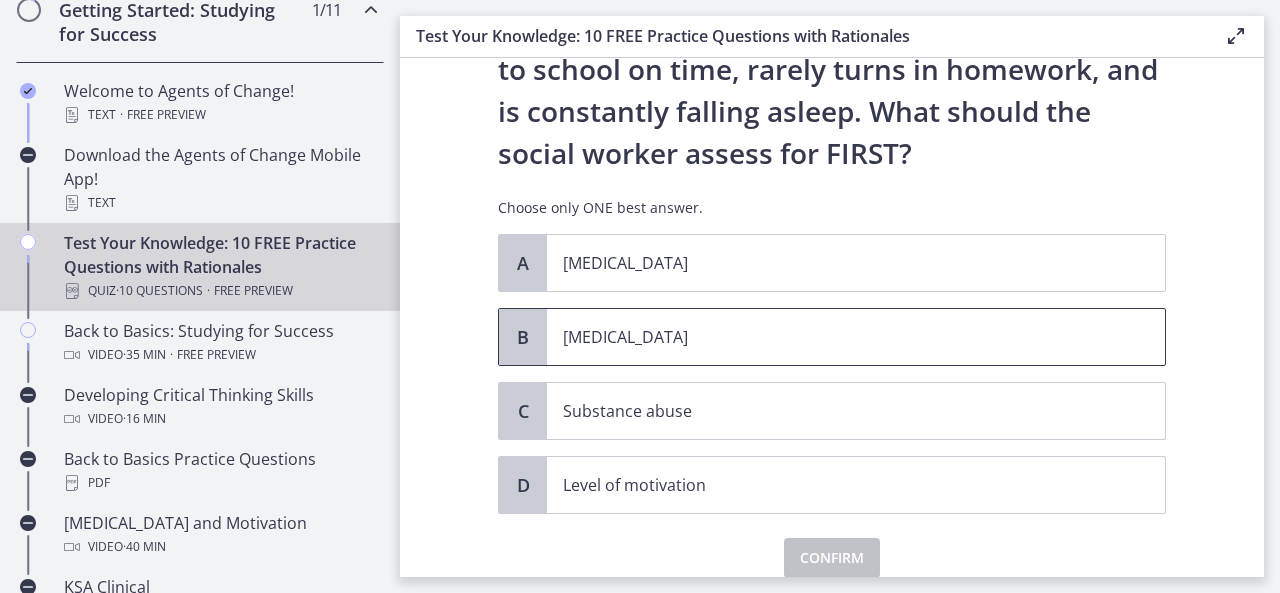 click on "Child neglect" at bounding box center [836, 337] 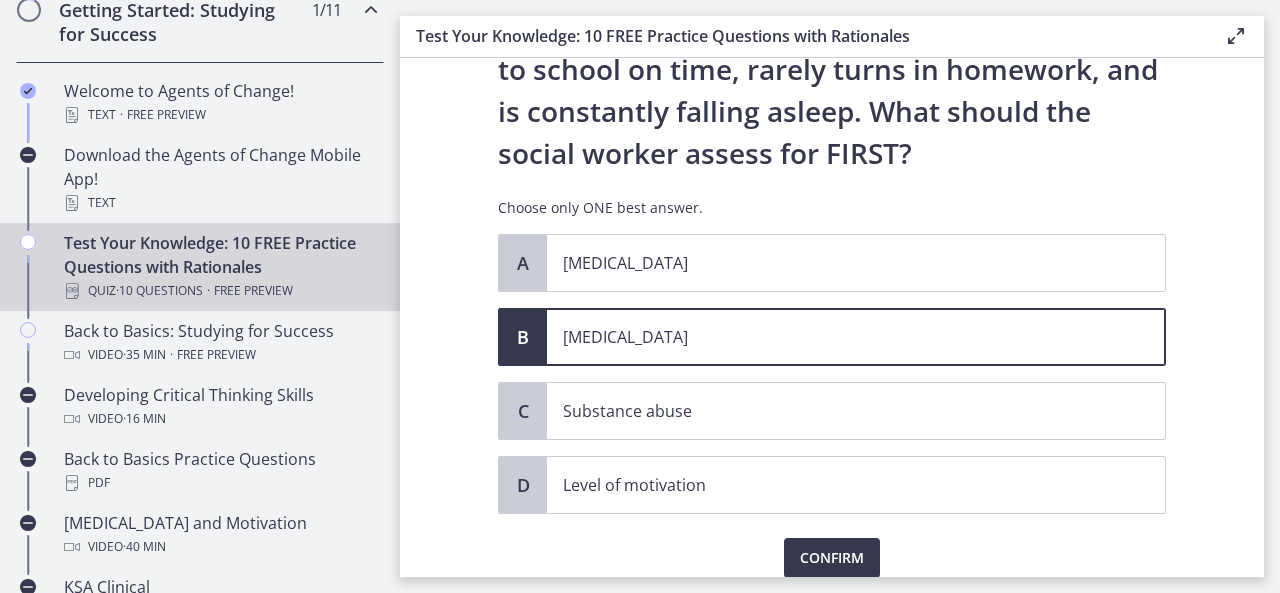 scroll, scrollTop: 278, scrollLeft: 0, axis: vertical 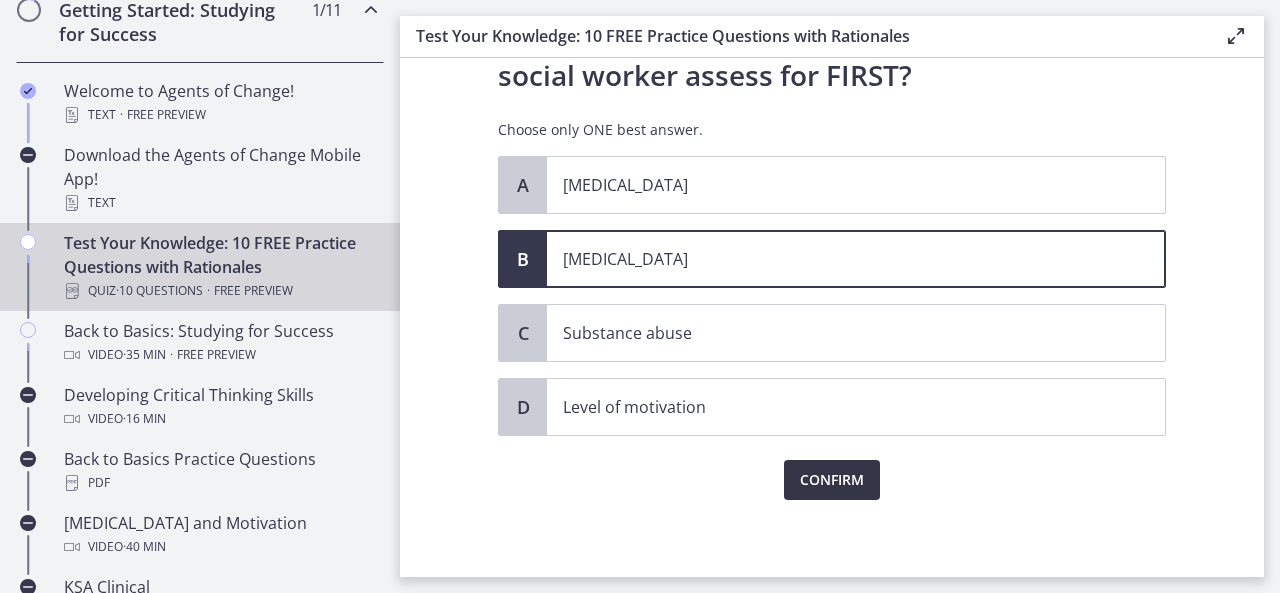 click on "Confirm" at bounding box center (832, 480) 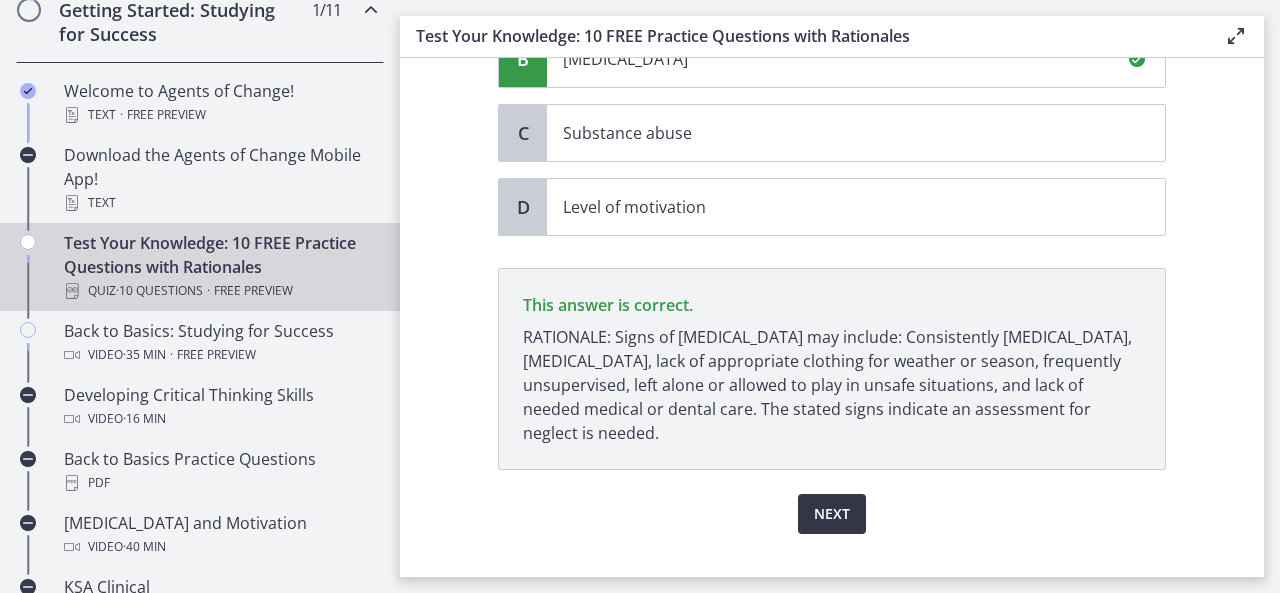 scroll, scrollTop: 511, scrollLeft: 0, axis: vertical 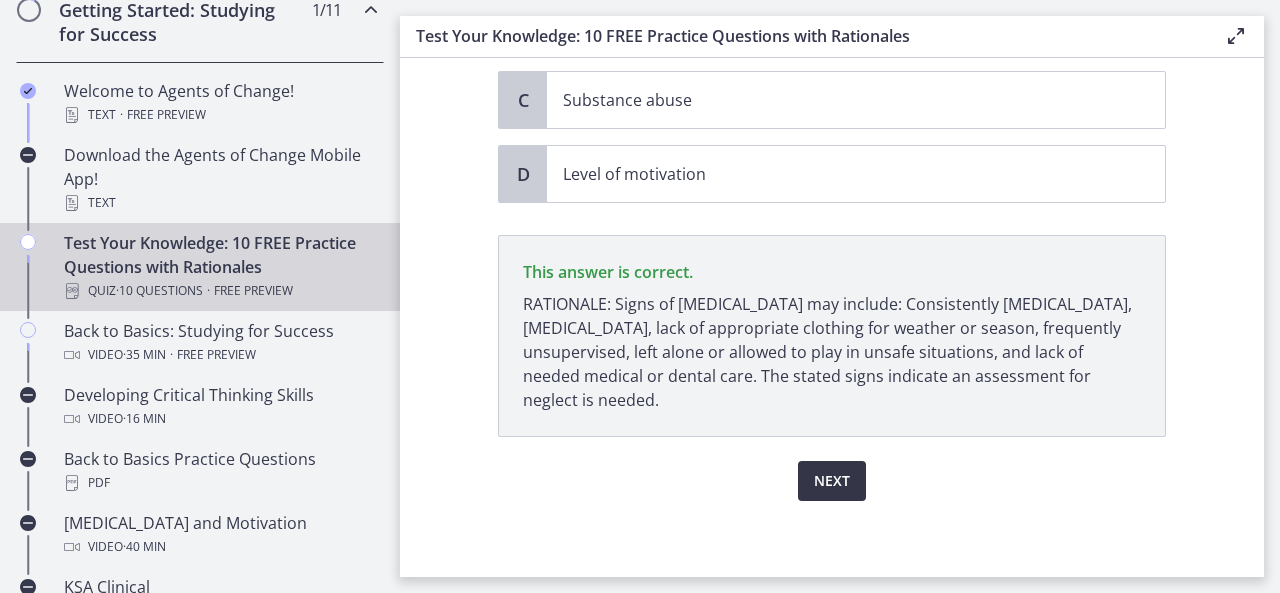 click on "Next" at bounding box center (832, 481) 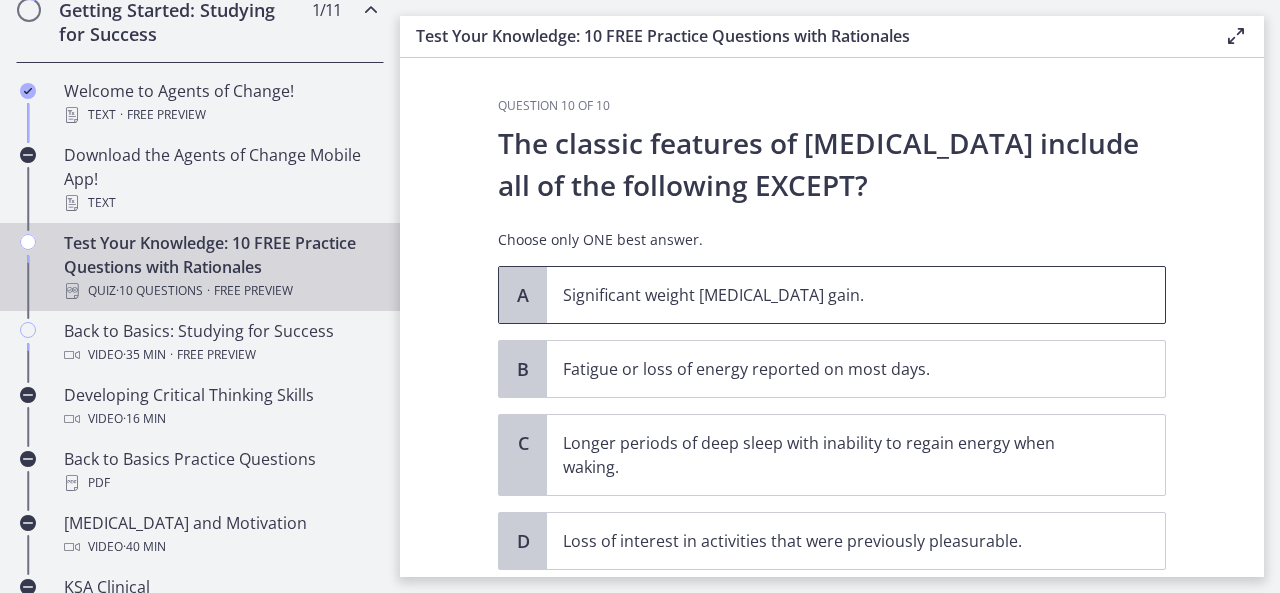 scroll, scrollTop: 100, scrollLeft: 0, axis: vertical 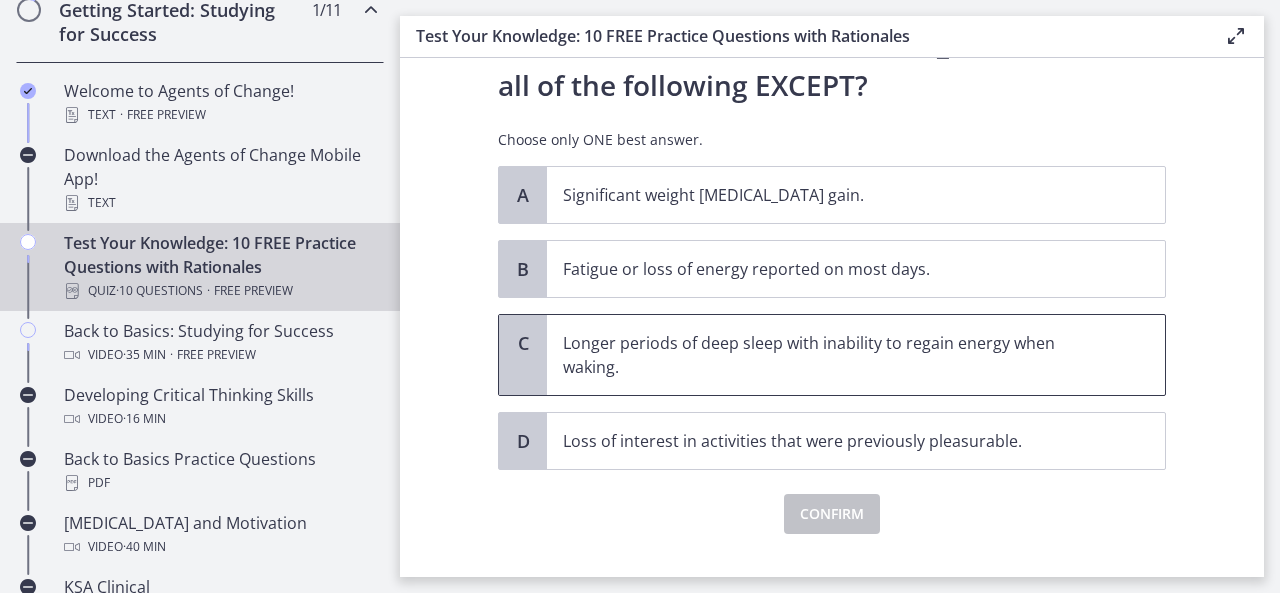 click on "Longer periods of deep sleep with inability to regain energy when waking." at bounding box center [836, 355] 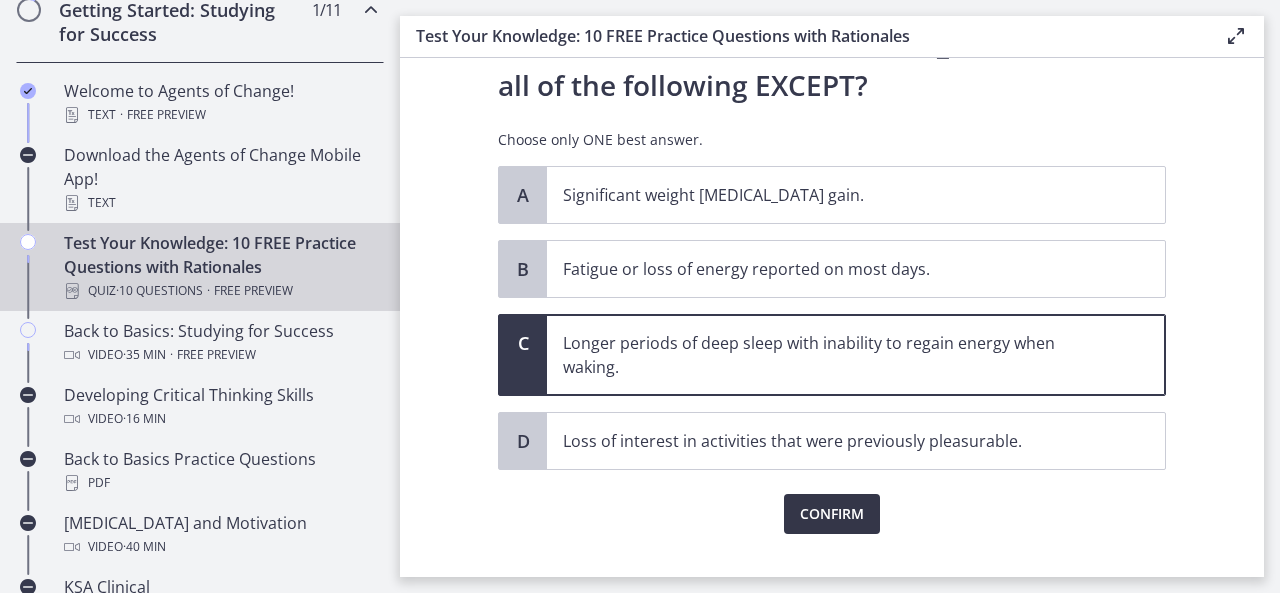 click on "Confirm" at bounding box center [832, 514] 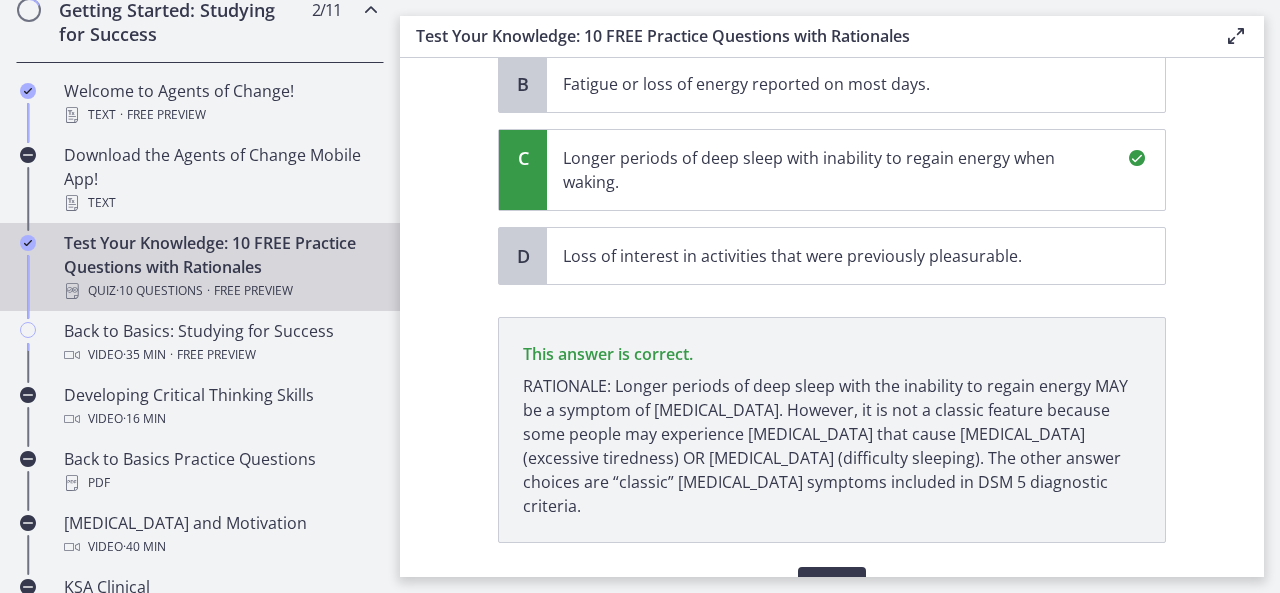 scroll, scrollTop: 367, scrollLeft: 0, axis: vertical 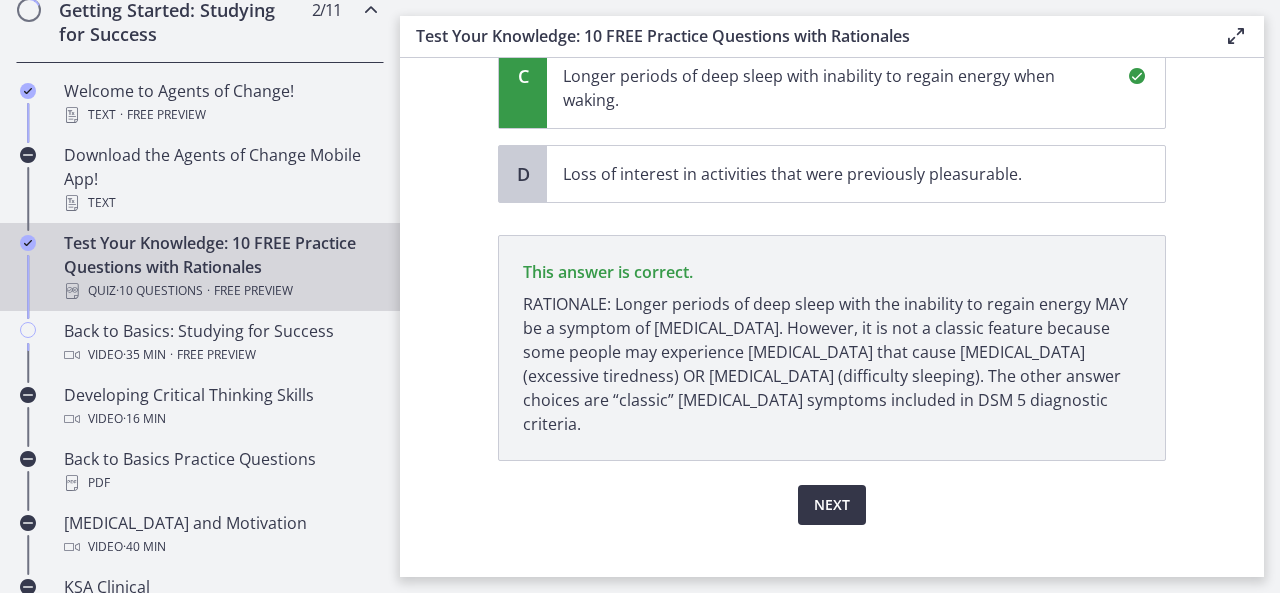 click on "Next" at bounding box center (832, 505) 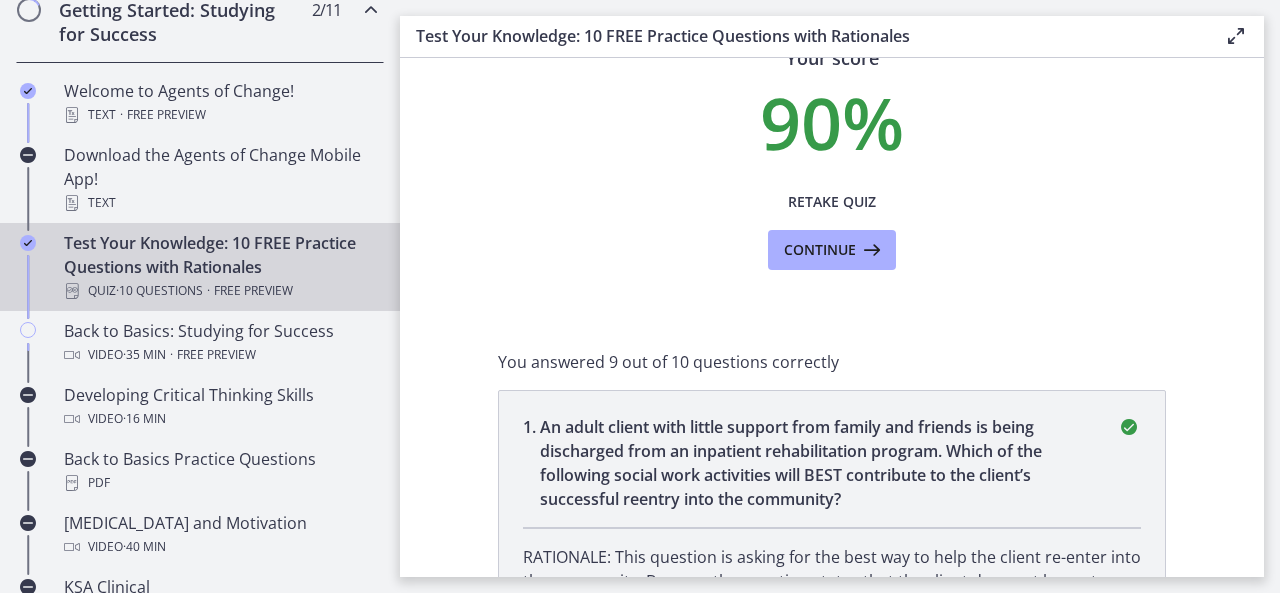 scroll, scrollTop: 0, scrollLeft: 0, axis: both 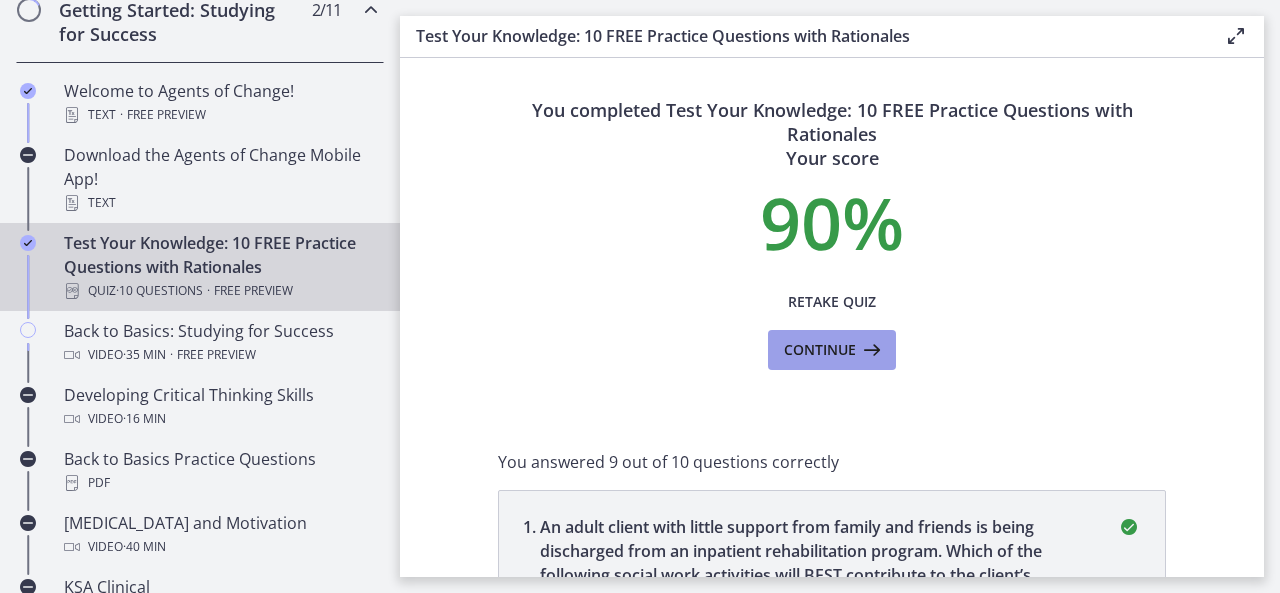 click on "Continue" at bounding box center (820, 350) 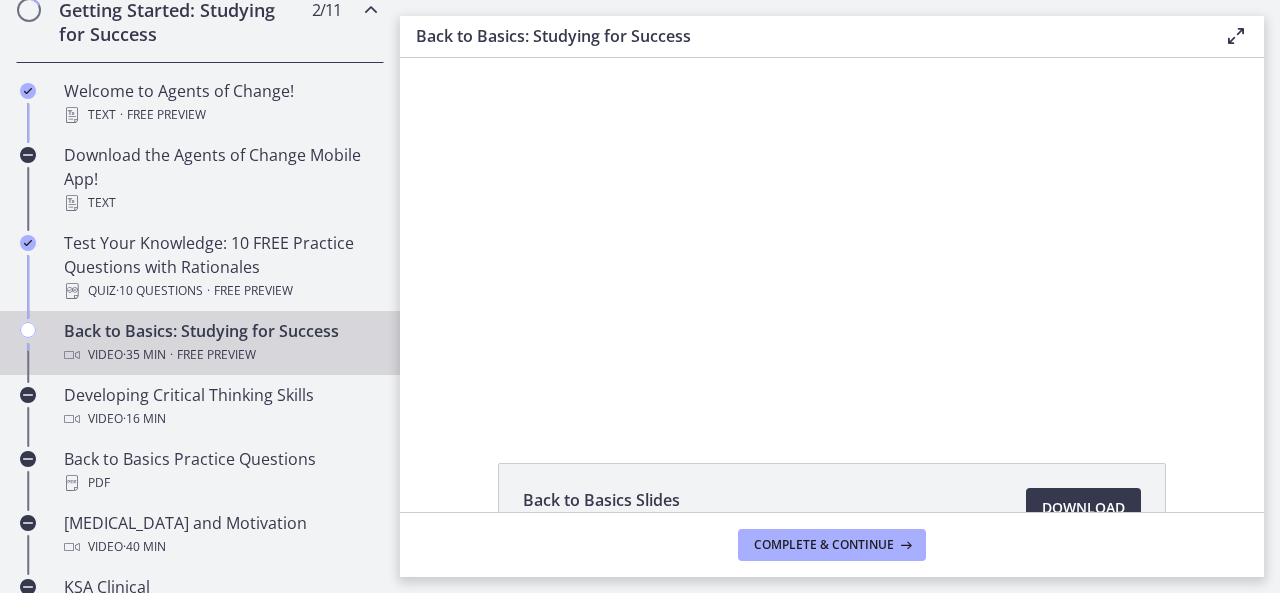 scroll, scrollTop: 0, scrollLeft: 0, axis: both 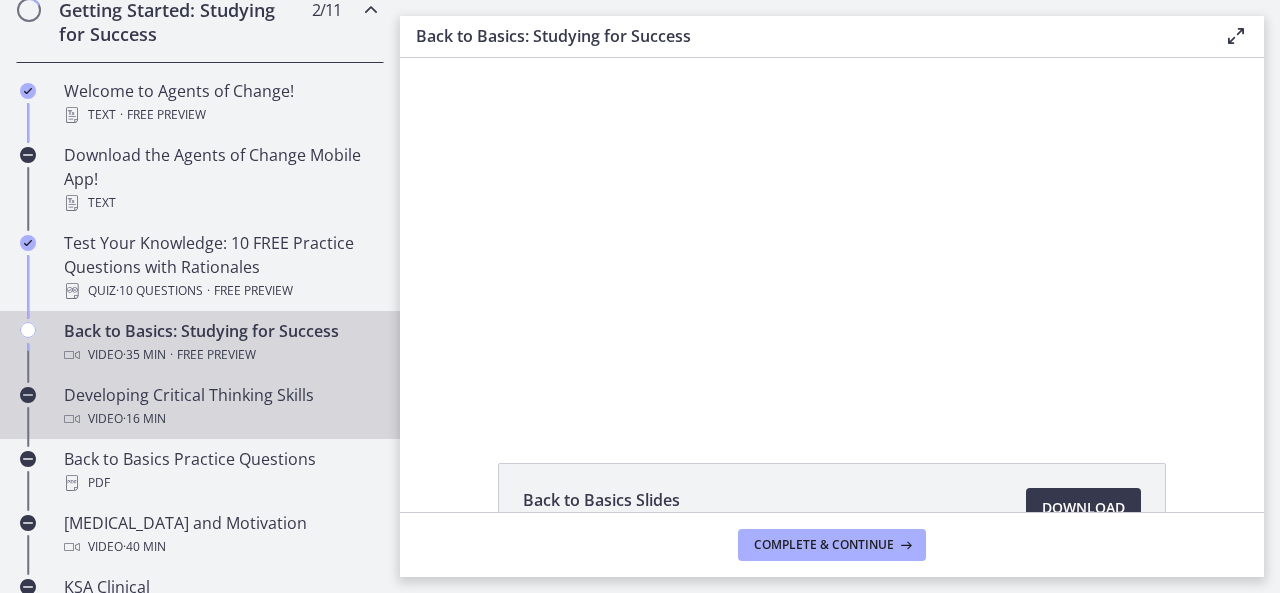 click on "Developing Critical Thinking Skills
Video
·  16 min" at bounding box center (220, 407) 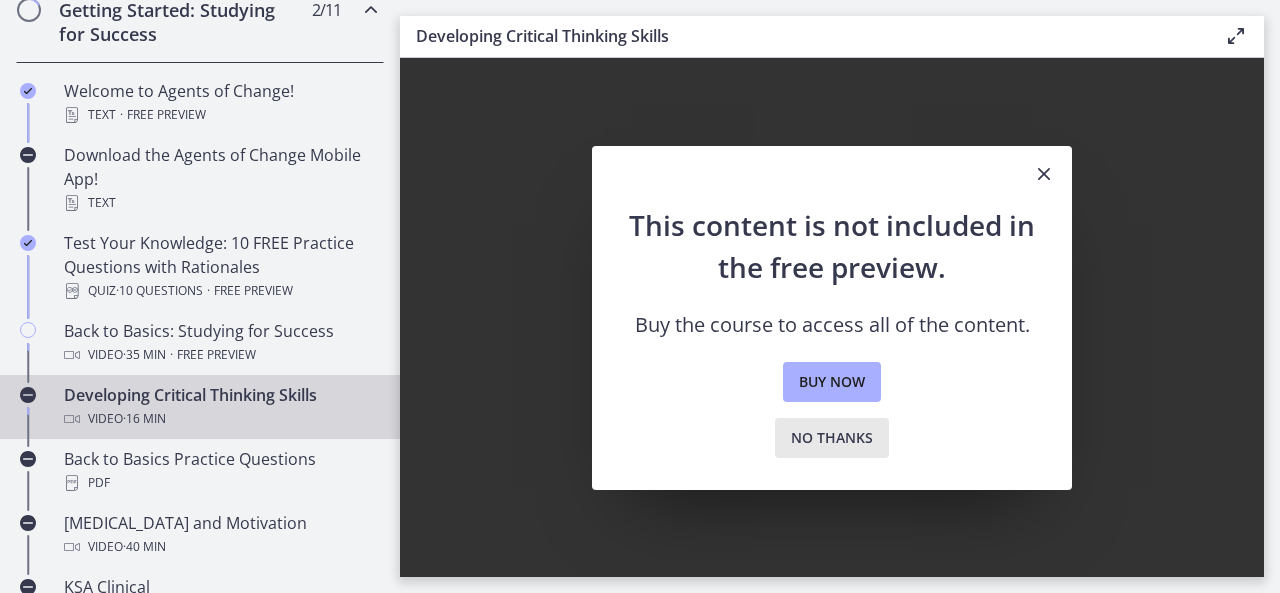 click on "No thanks" at bounding box center [832, 438] 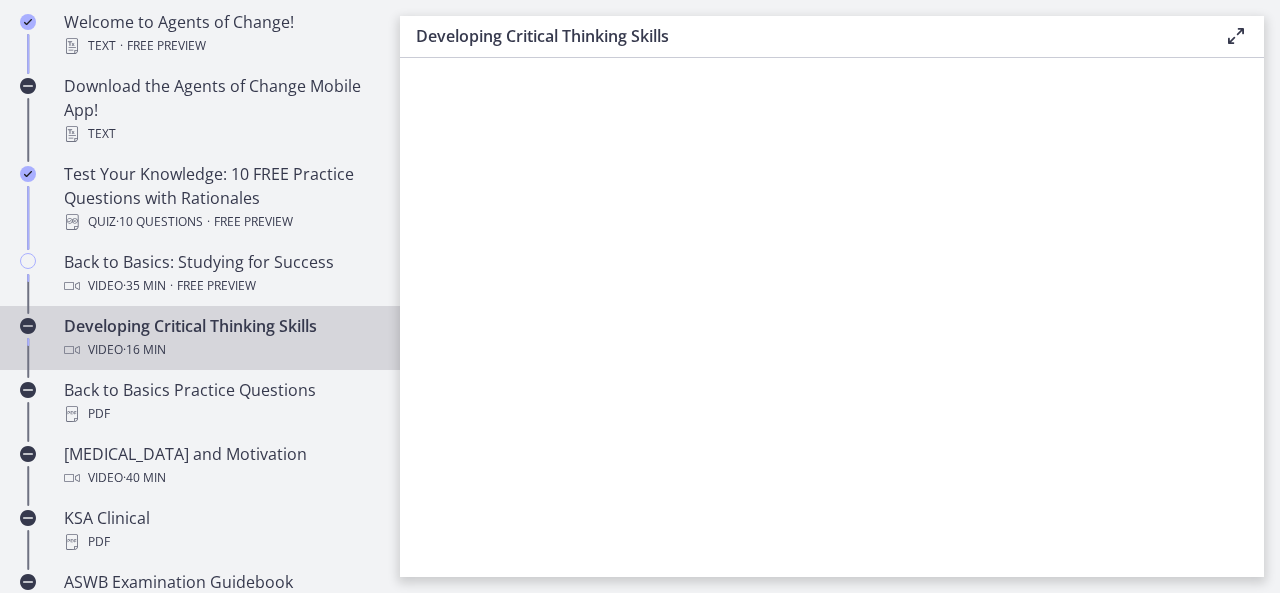 scroll, scrollTop: 500, scrollLeft: 0, axis: vertical 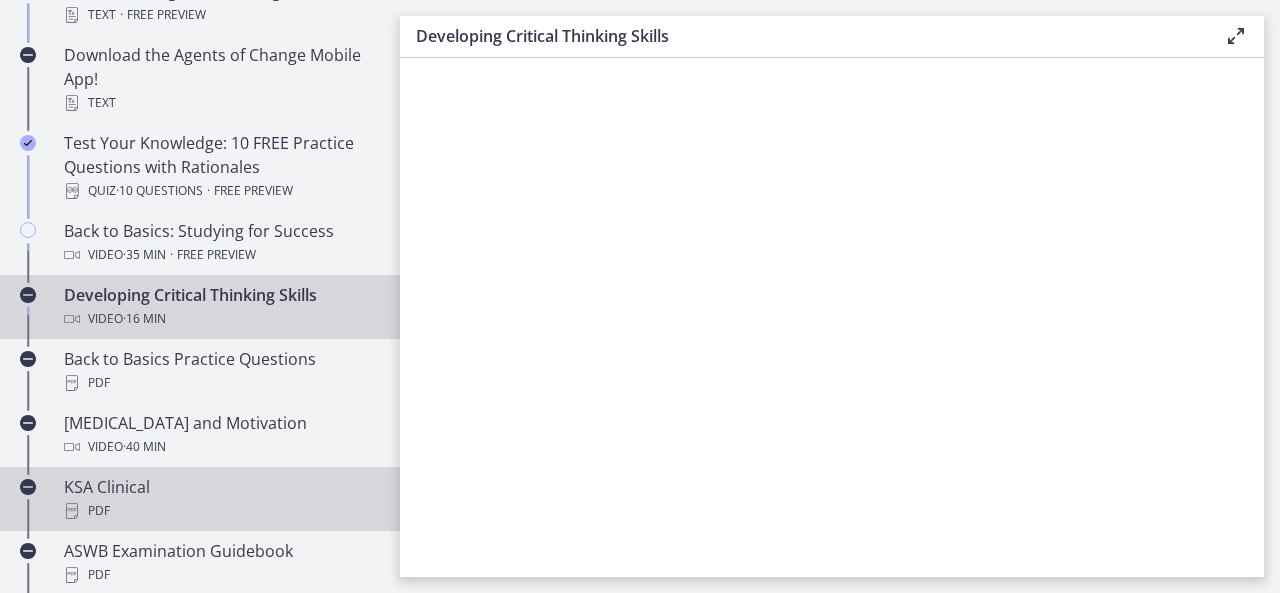 click on "KSA Clinical
PDF" at bounding box center (220, 499) 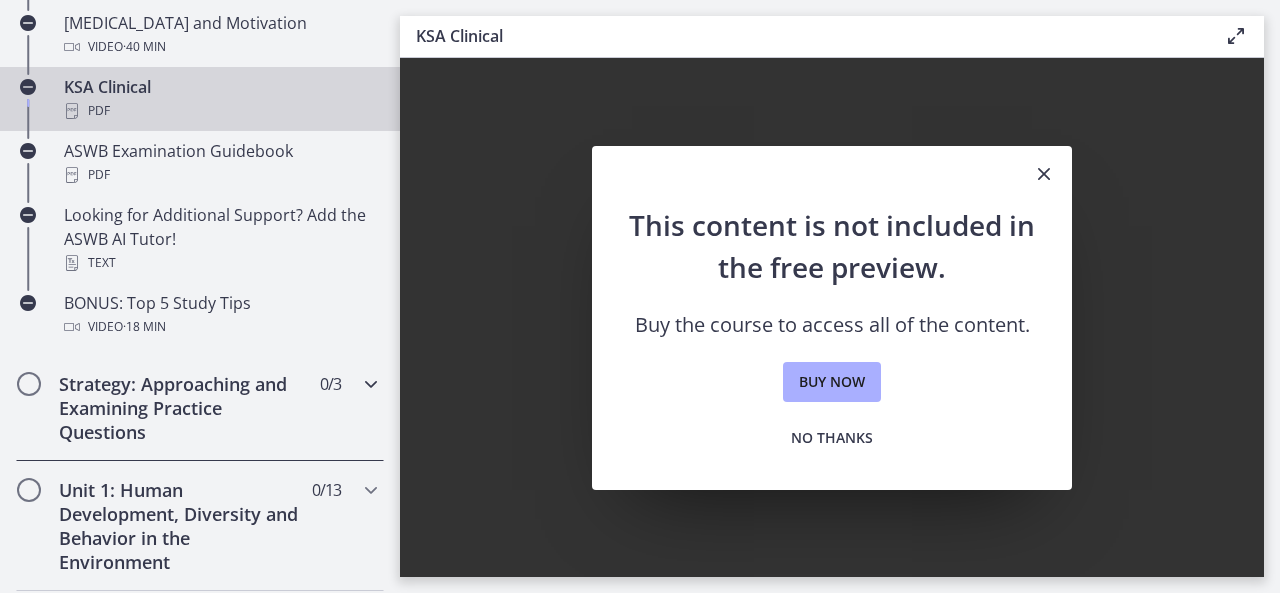 click on "Strategy: Approaching and Examining Practice Questions" at bounding box center [181, 408] 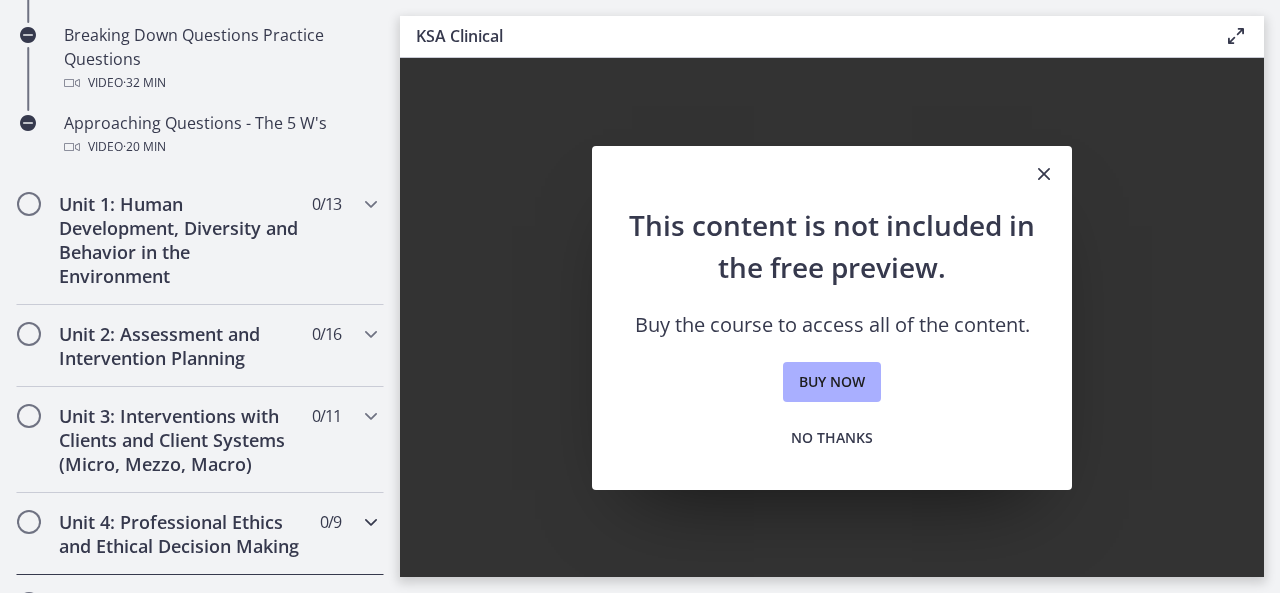 scroll, scrollTop: 595, scrollLeft: 0, axis: vertical 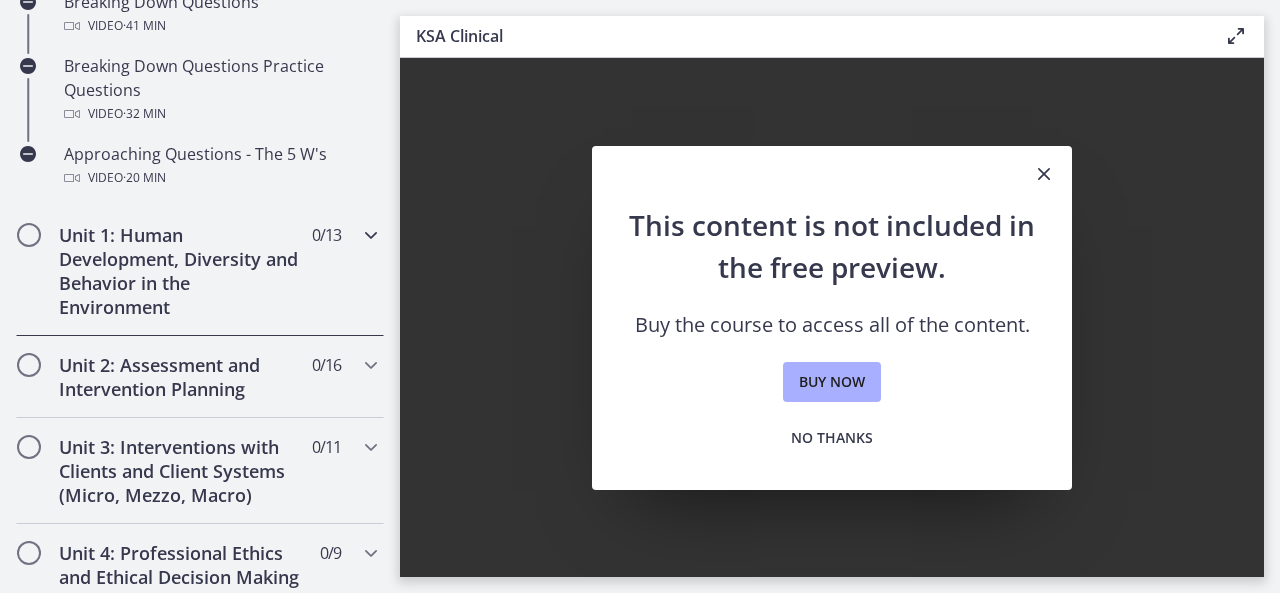 click at bounding box center [371, 235] 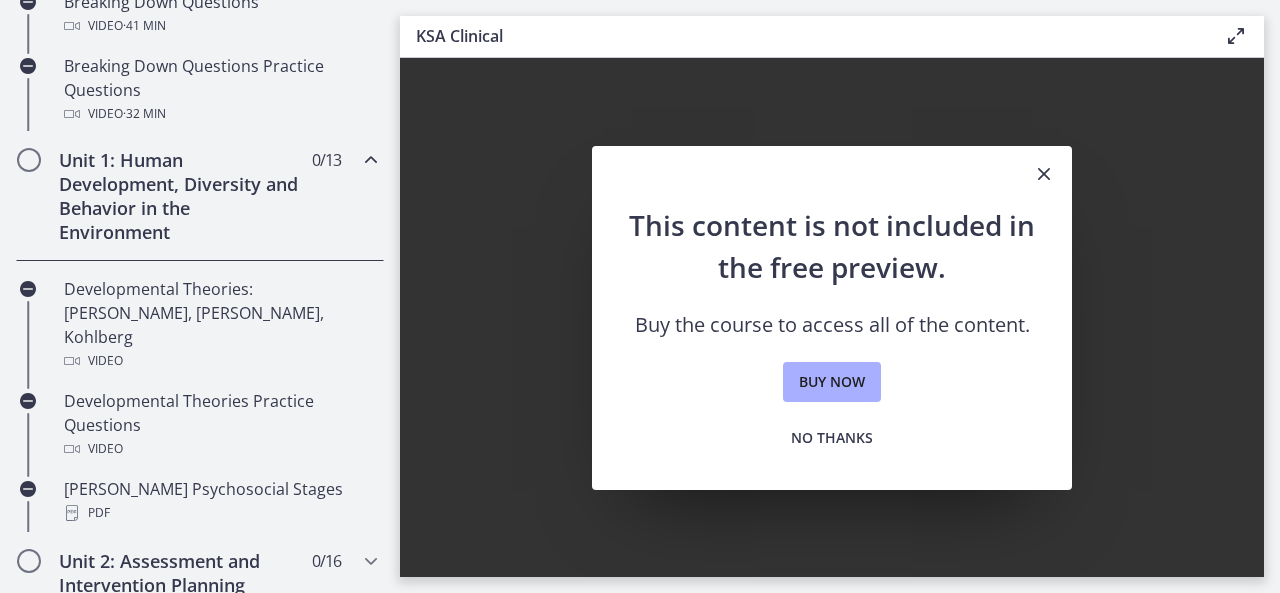 scroll, scrollTop: 594, scrollLeft: 0, axis: vertical 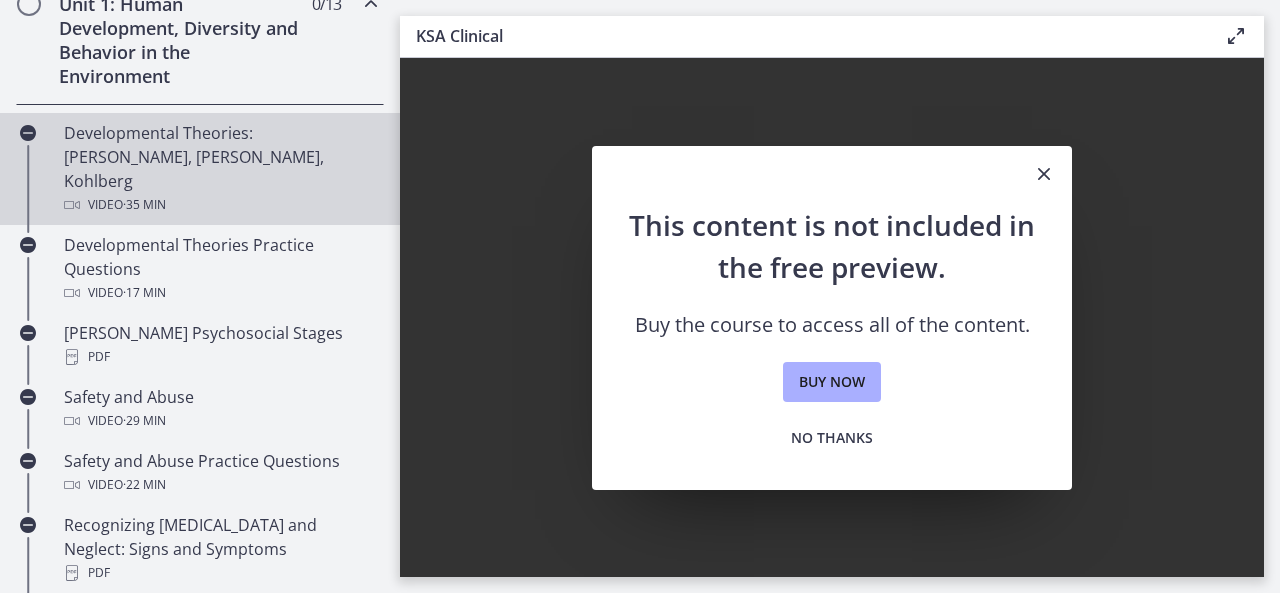 click on "Developmental Theories: Erikson, Piaget, Kohlberg
Video
·  35 min" at bounding box center (220, 169) 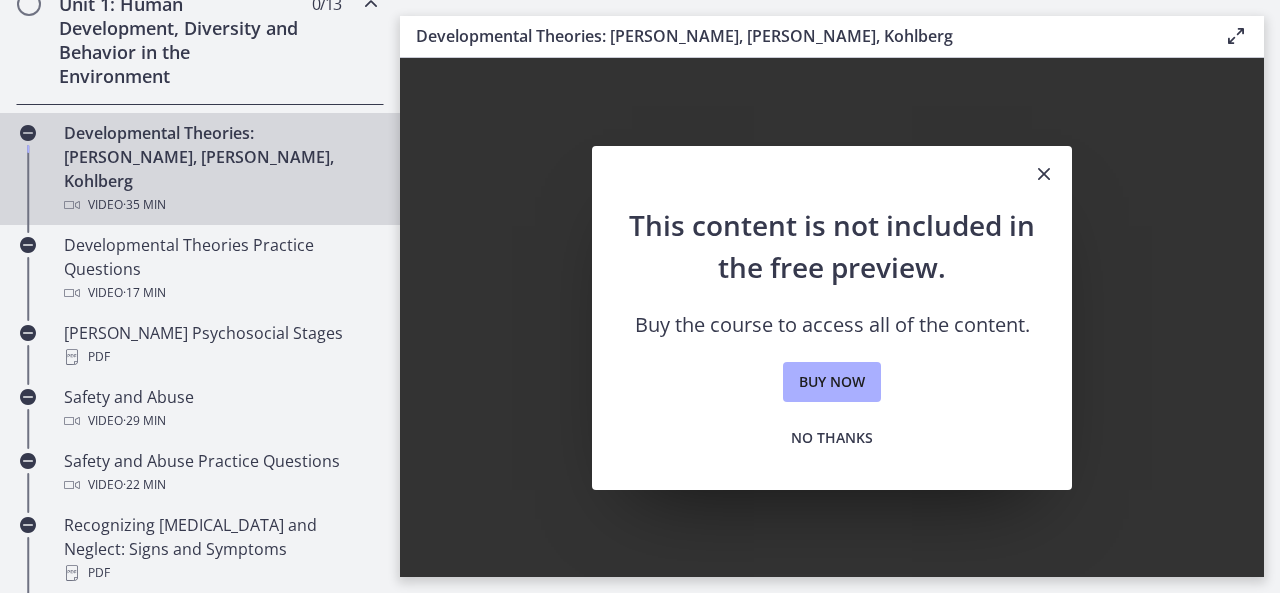 click at bounding box center (1236, 36) 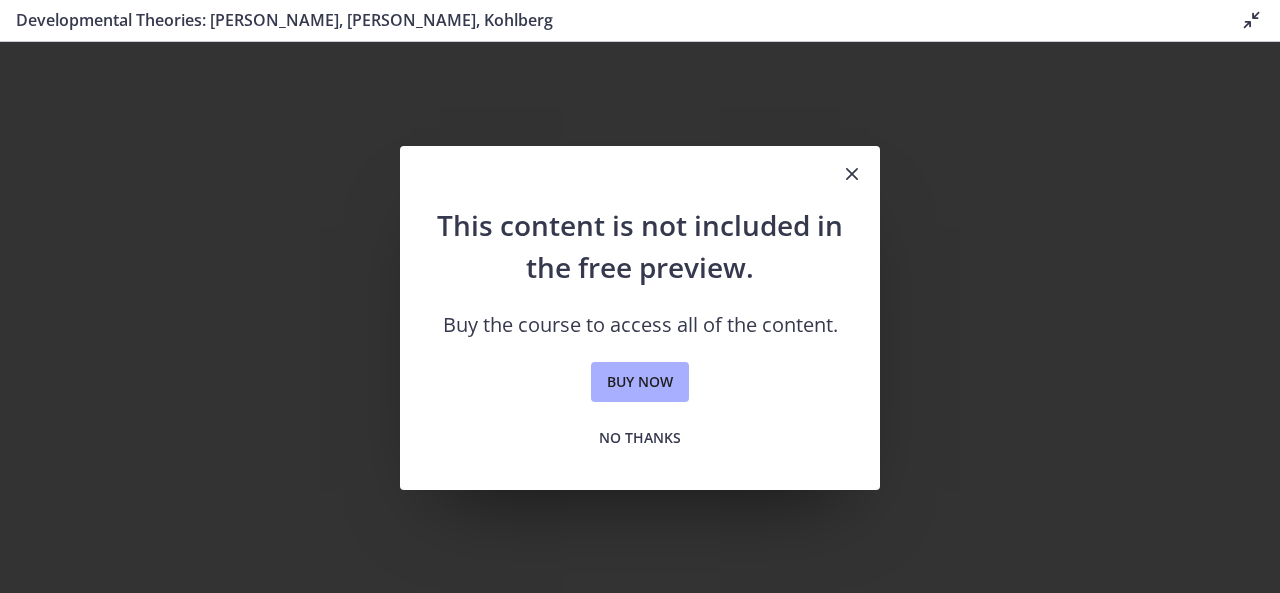 click at bounding box center (852, 174) 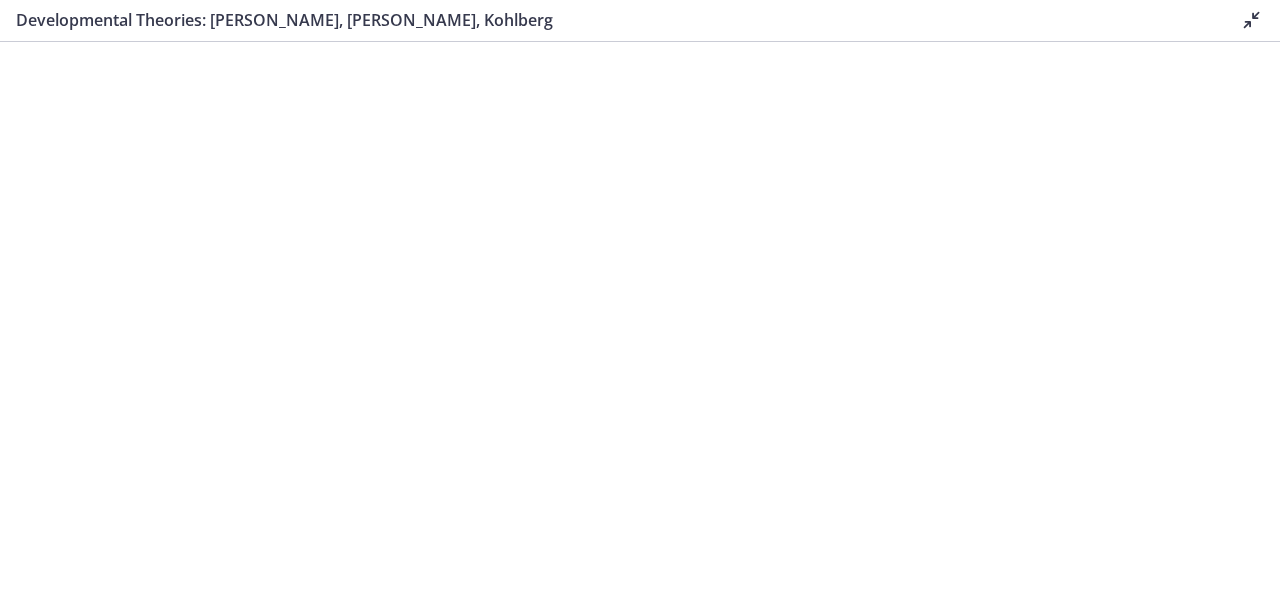 click at bounding box center (1252, 20) 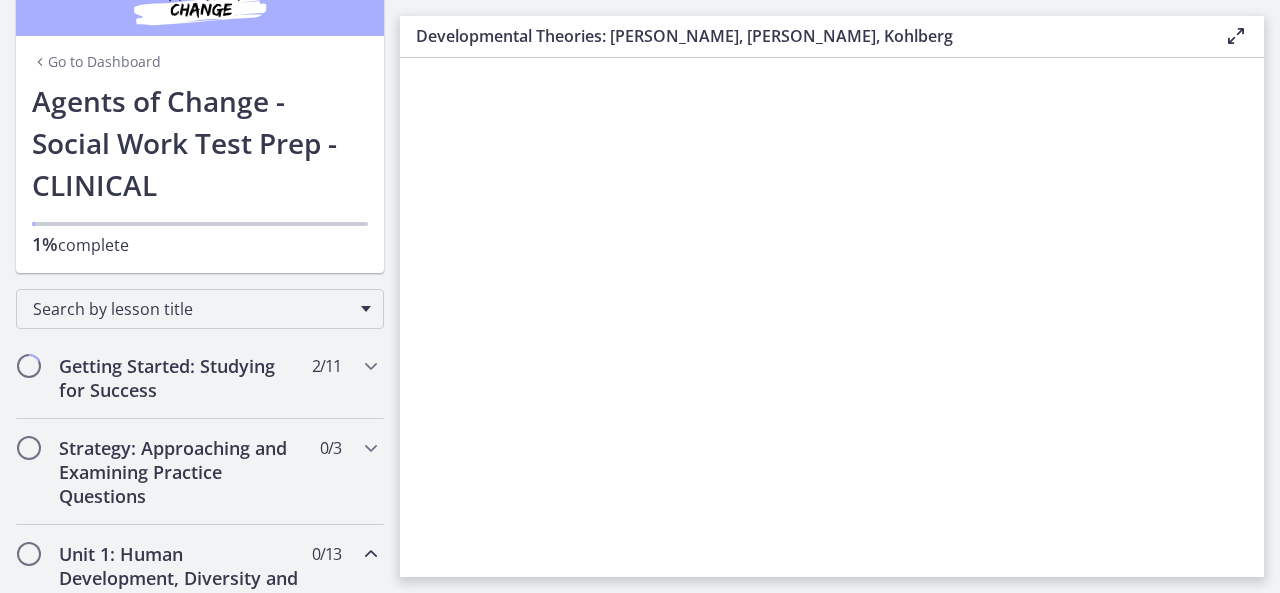 scroll, scrollTop: 0, scrollLeft: 0, axis: both 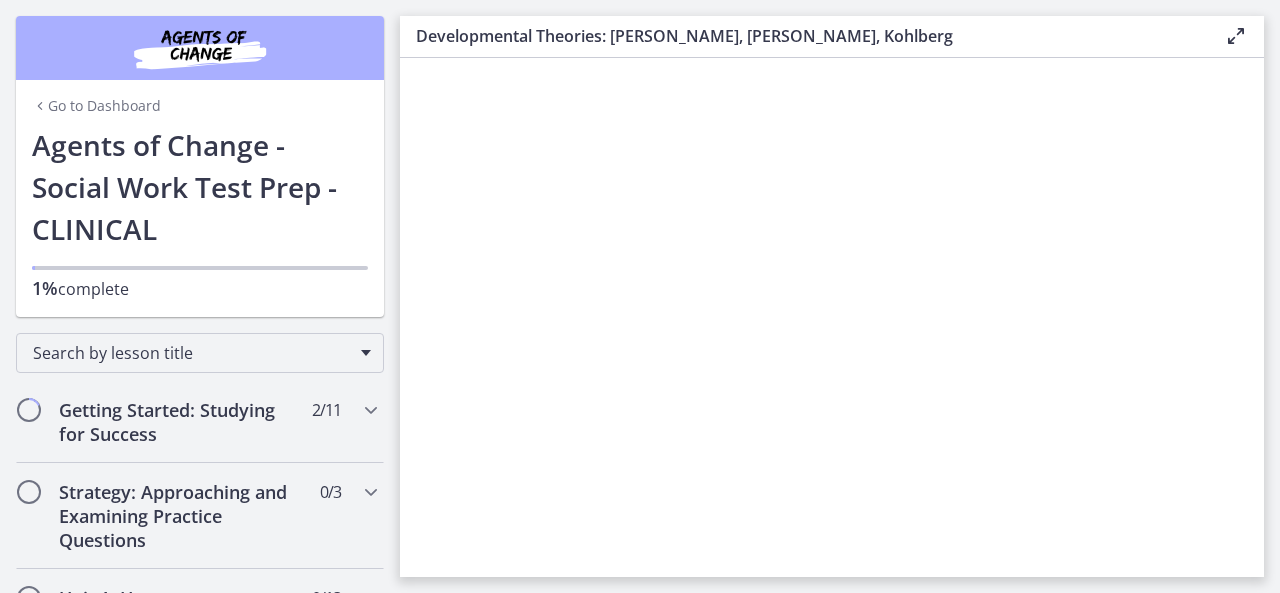 click on "Go to Dashboard" at bounding box center [96, 106] 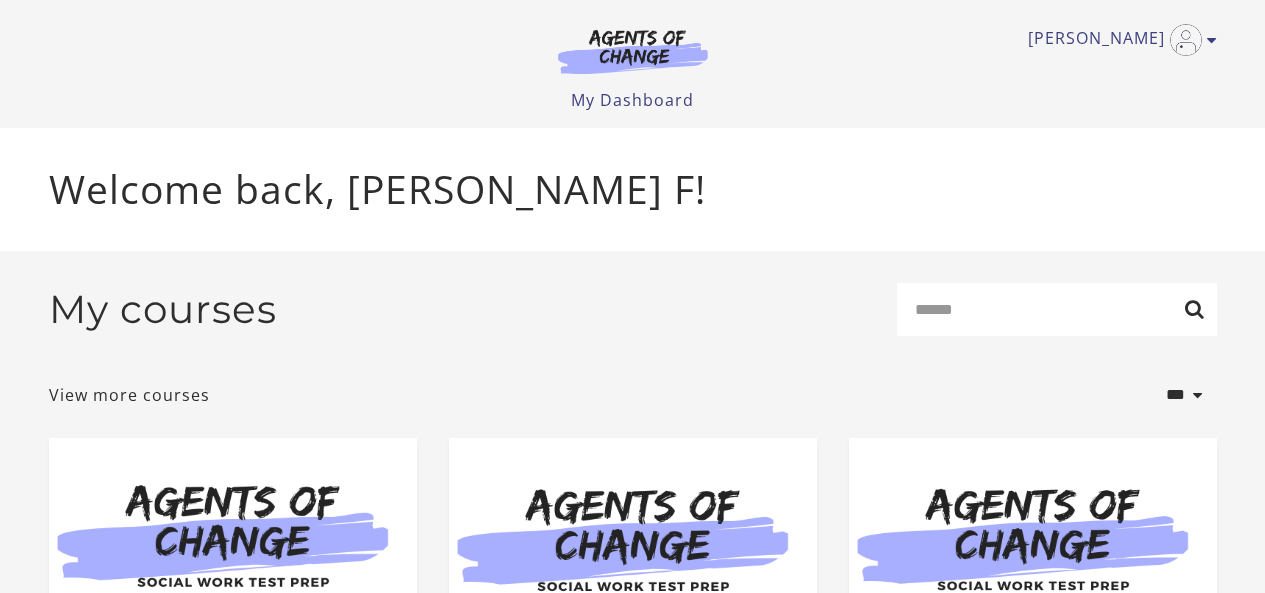 scroll, scrollTop: 0, scrollLeft: 0, axis: both 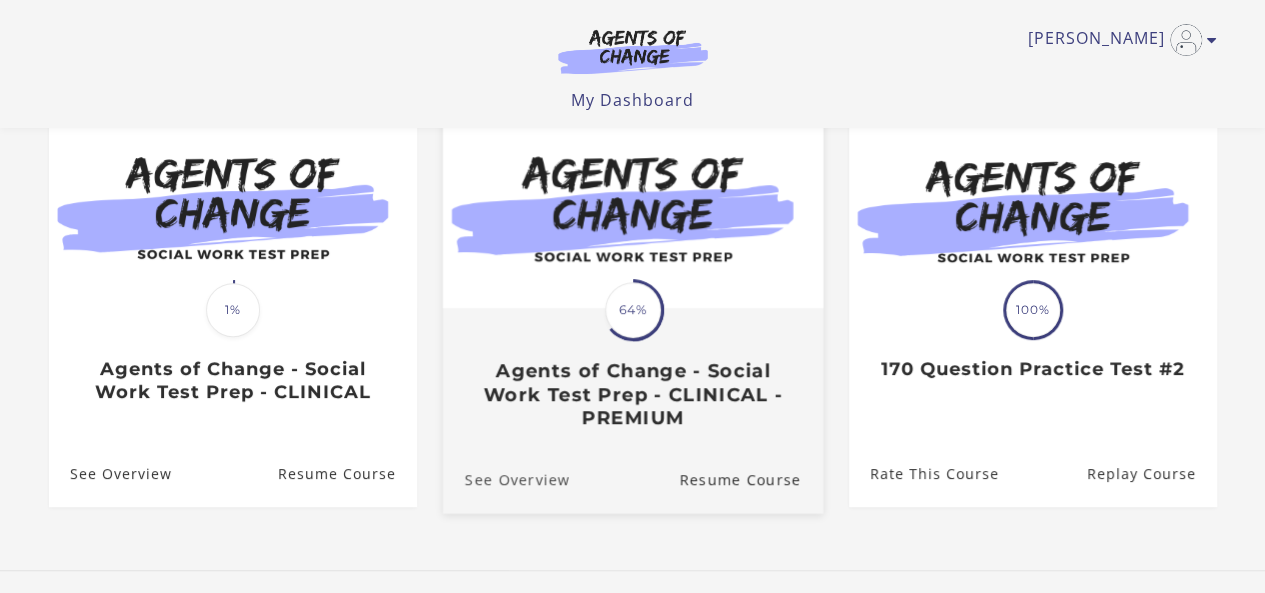 click on "See Overview" at bounding box center [505, 478] 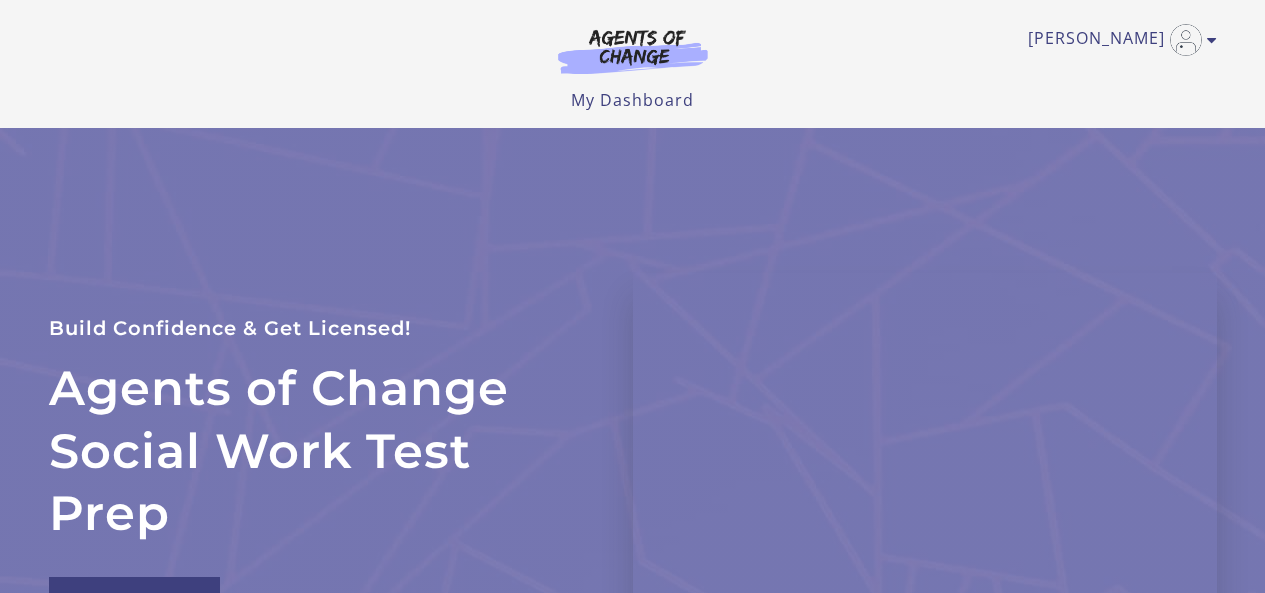 scroll, scrollTop: 0, scrollLeft: 0, axis: both 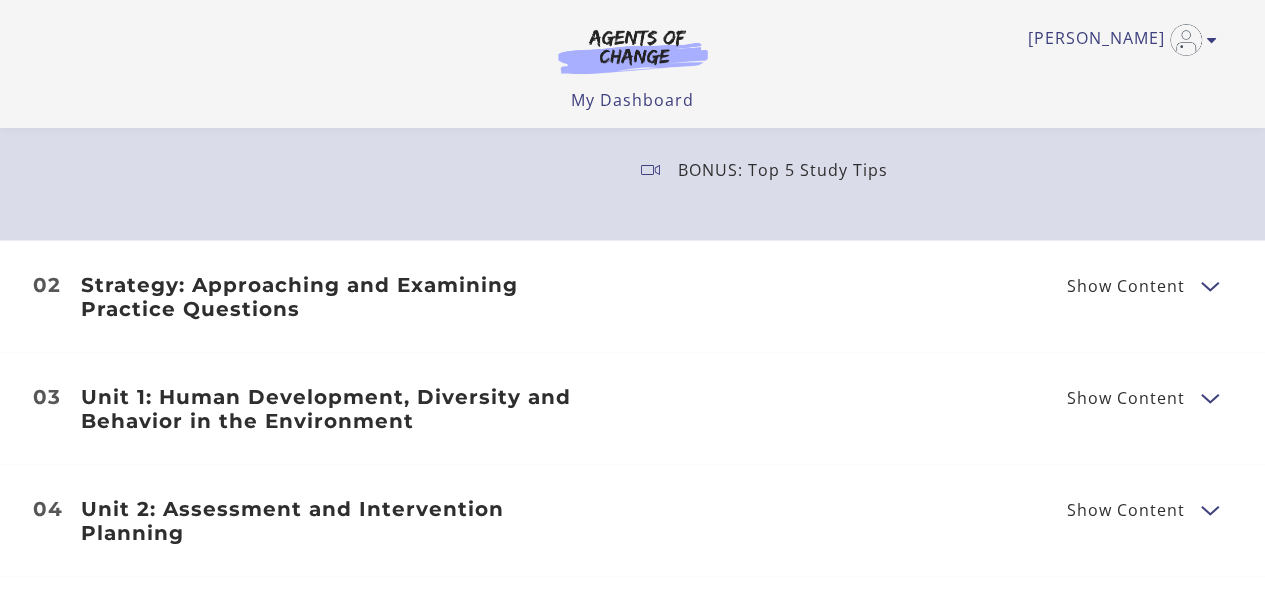 click on "Show Content" at bounding box center (1126, 286) 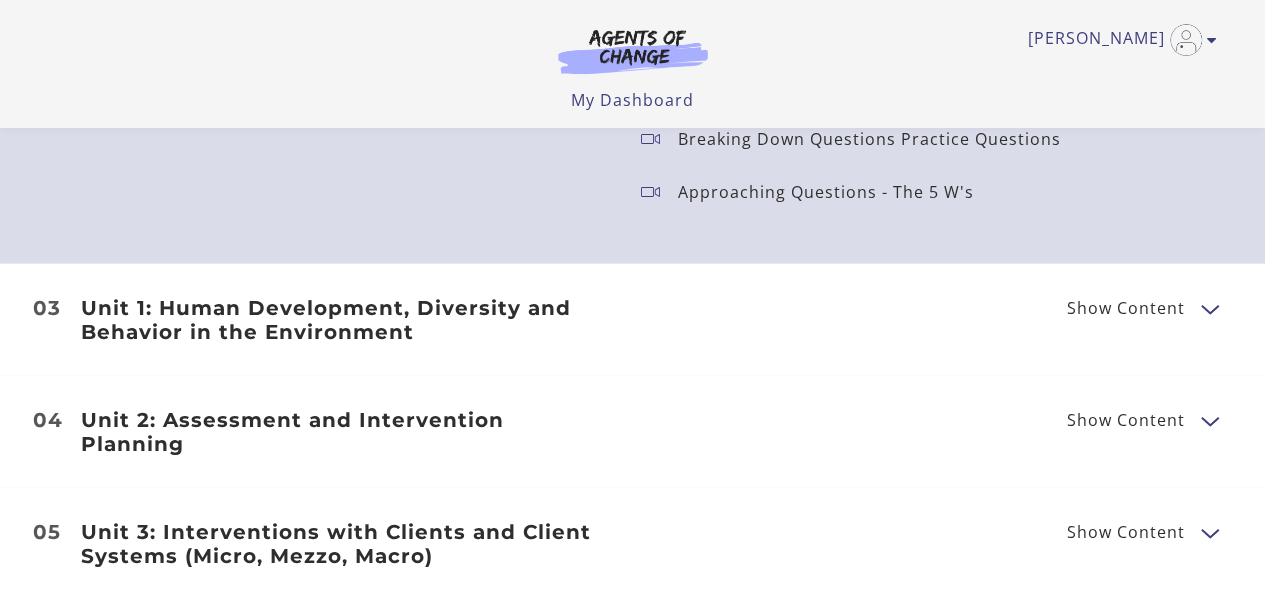scroll, scrollTop: 2600, scrollLeft: 0, axis: vertical 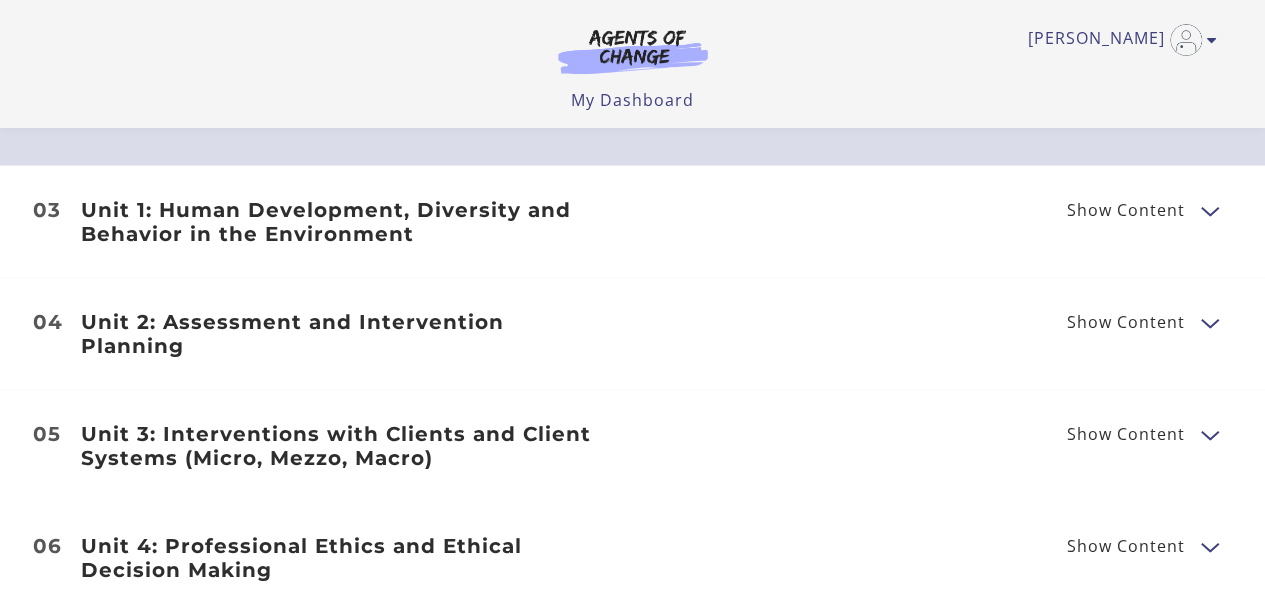 click on "Show Content" at bounding box center (1126, 210) 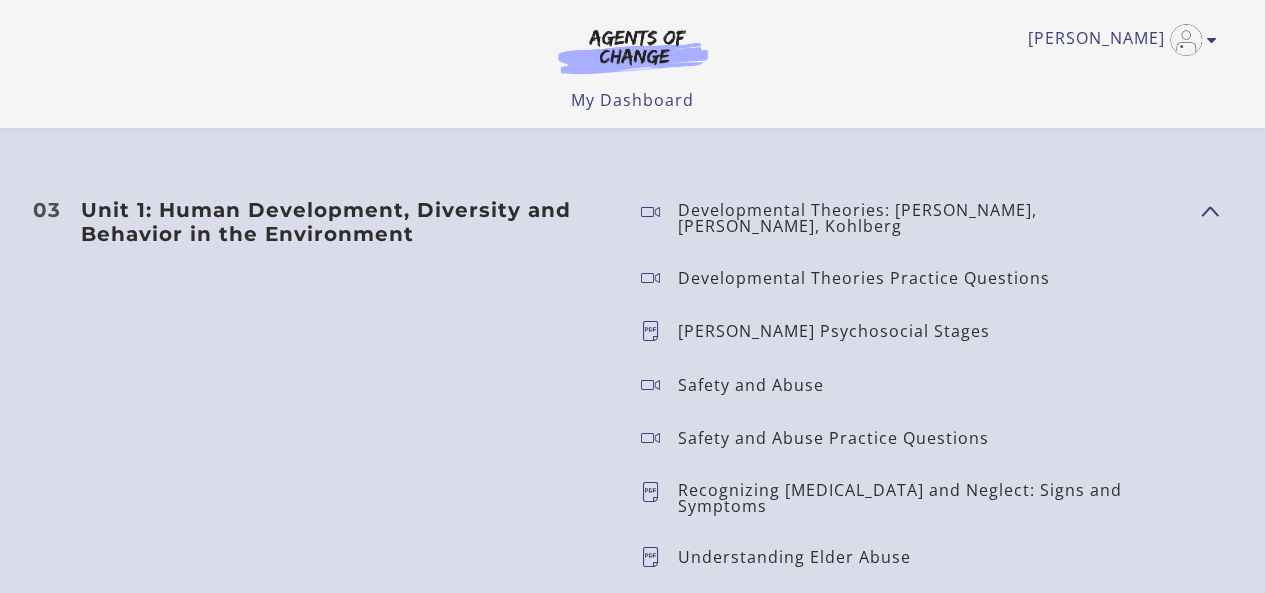click on "Developmental Theories: [PERSON_NAME], [PERSON_NAME], Kohlberg" at bounding box center [913, 218] 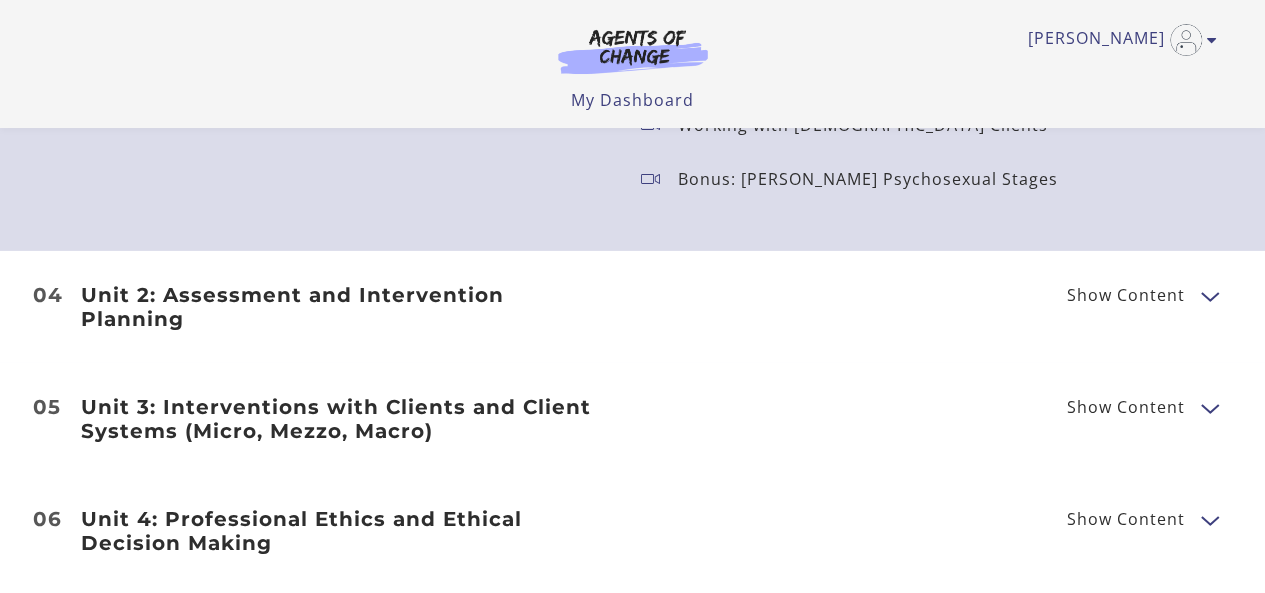 scroll, scrollTop: 3600, scrollLeft: 0, axis: vertical 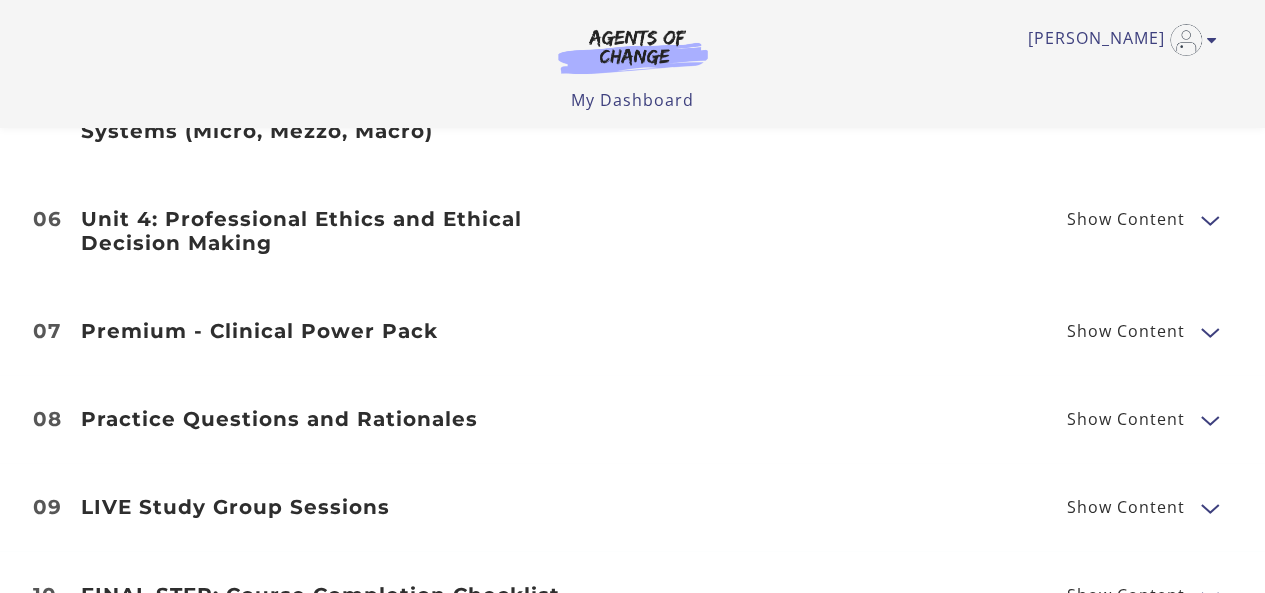 drag, startPoint x: 1032, startPoint y: 431, endPoint x: 516, endPoint y: 369, distance: 519.7115 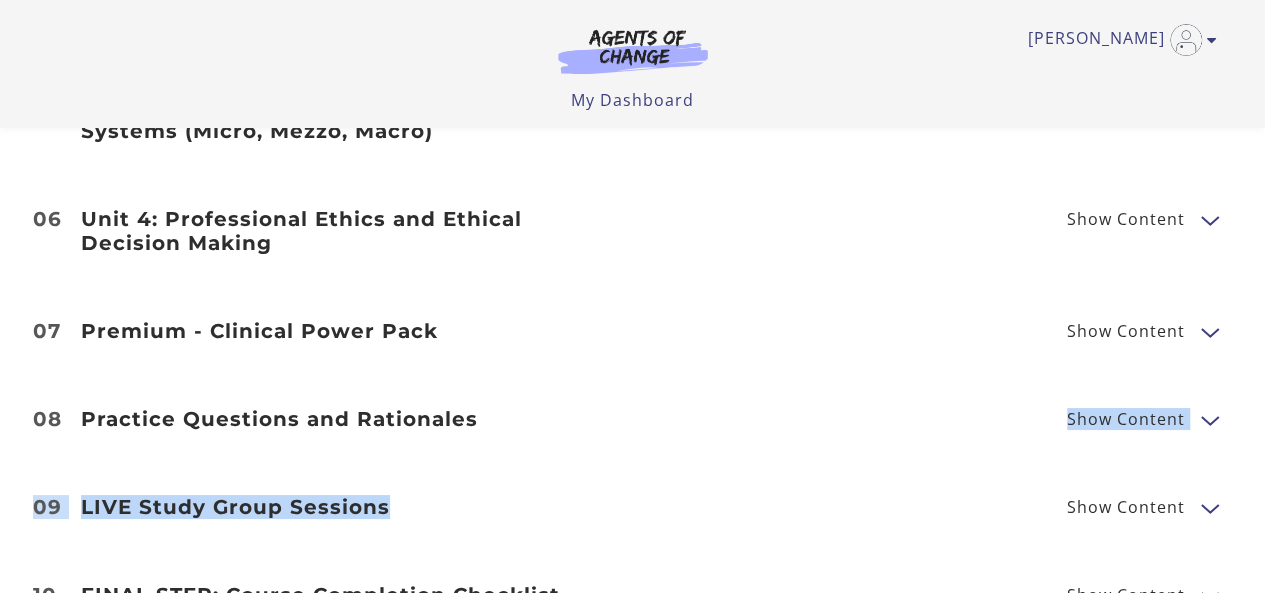 click at bounding box center (1209, 331) 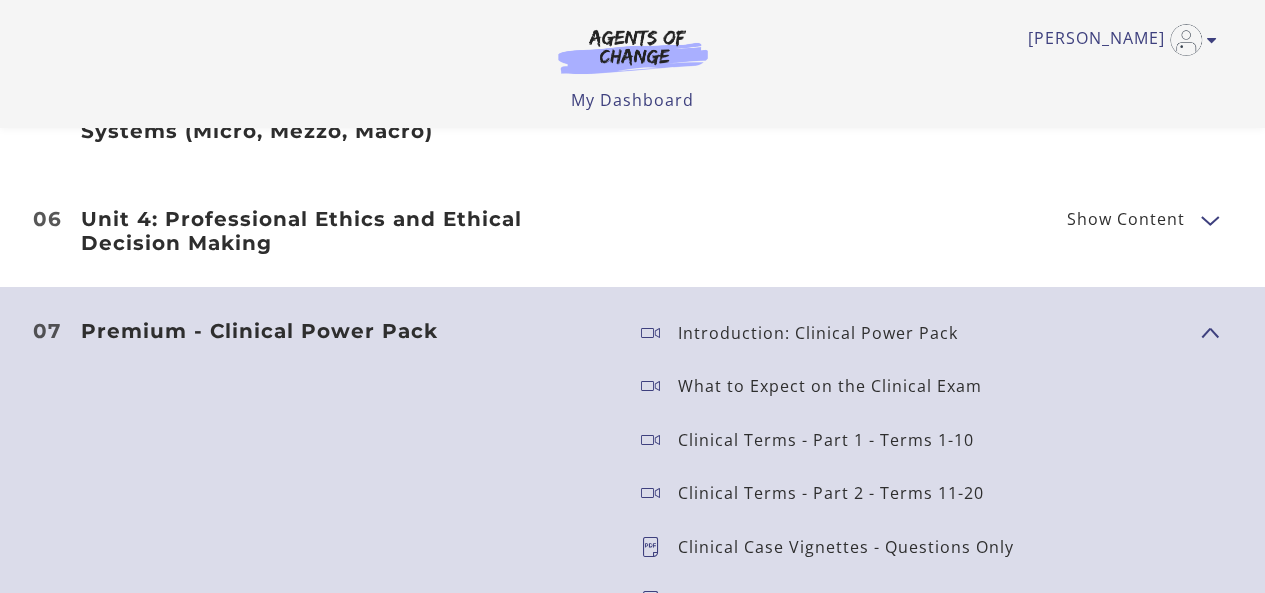 click on "Introduction: Clinical Power Pack
What to Expect on the Clinical Exam
Clinical Terms - Part 1 - Terms 1-10" at bounding box center (905, 694) 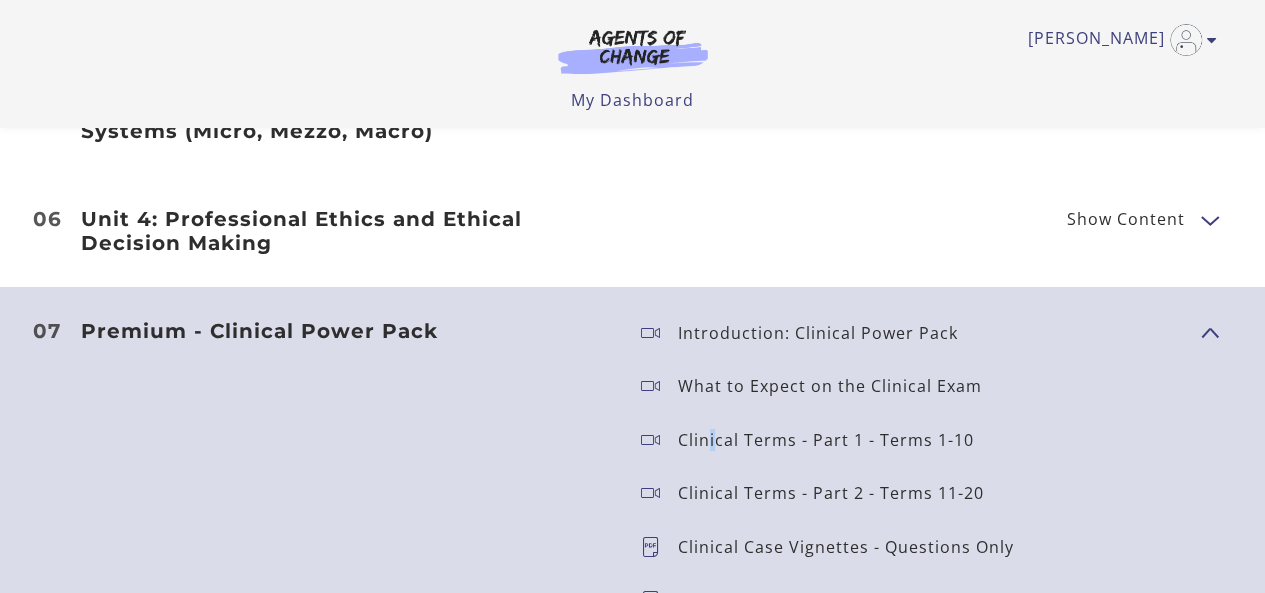 click on "Clinical Terms - Part 1 - Terms 1-10" at bounding box center (834, 440) 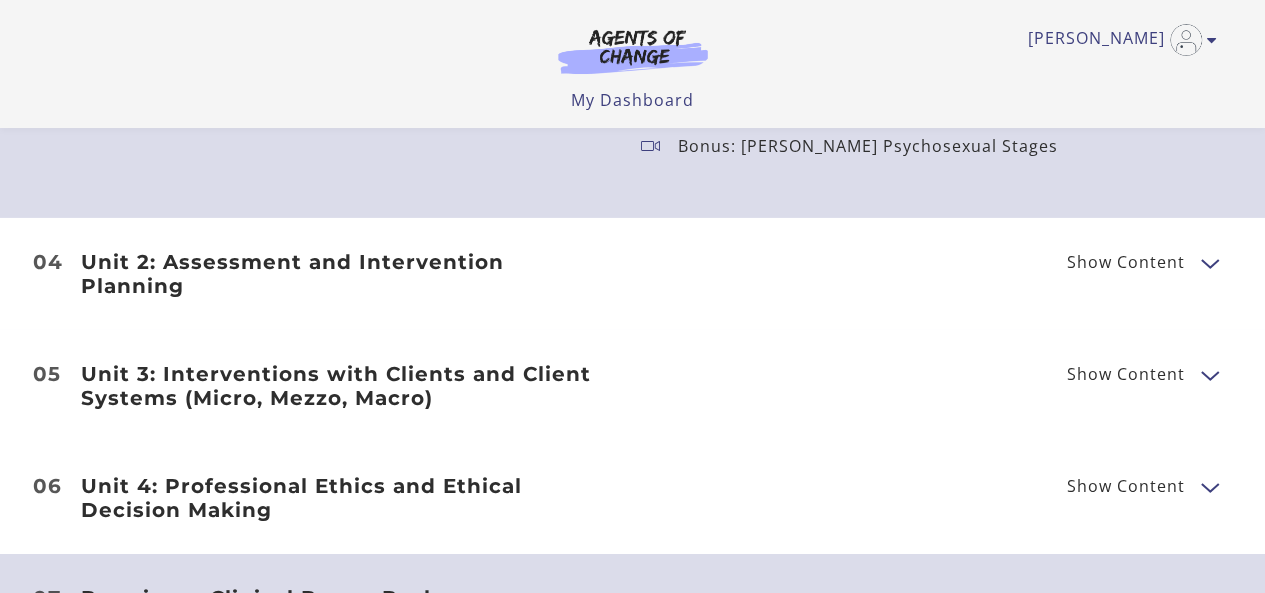 scroll, scrollTop: 3100, scrollLeft: 0, axis: vertical 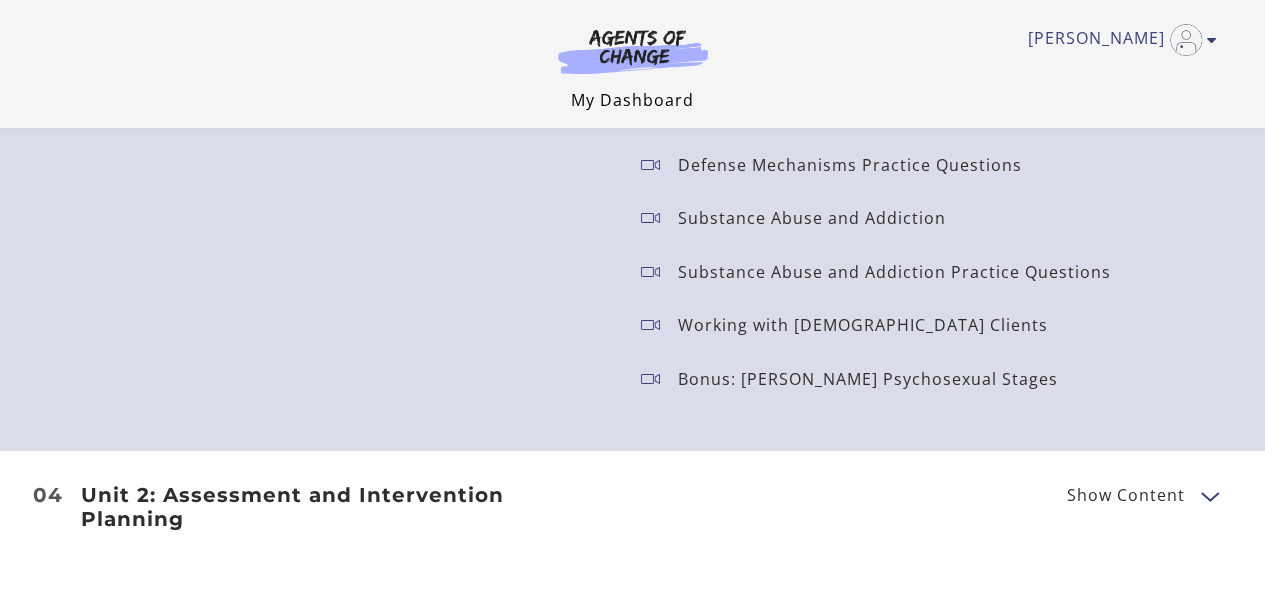 click on "My Dashboard" at bounding box center [632, 100] 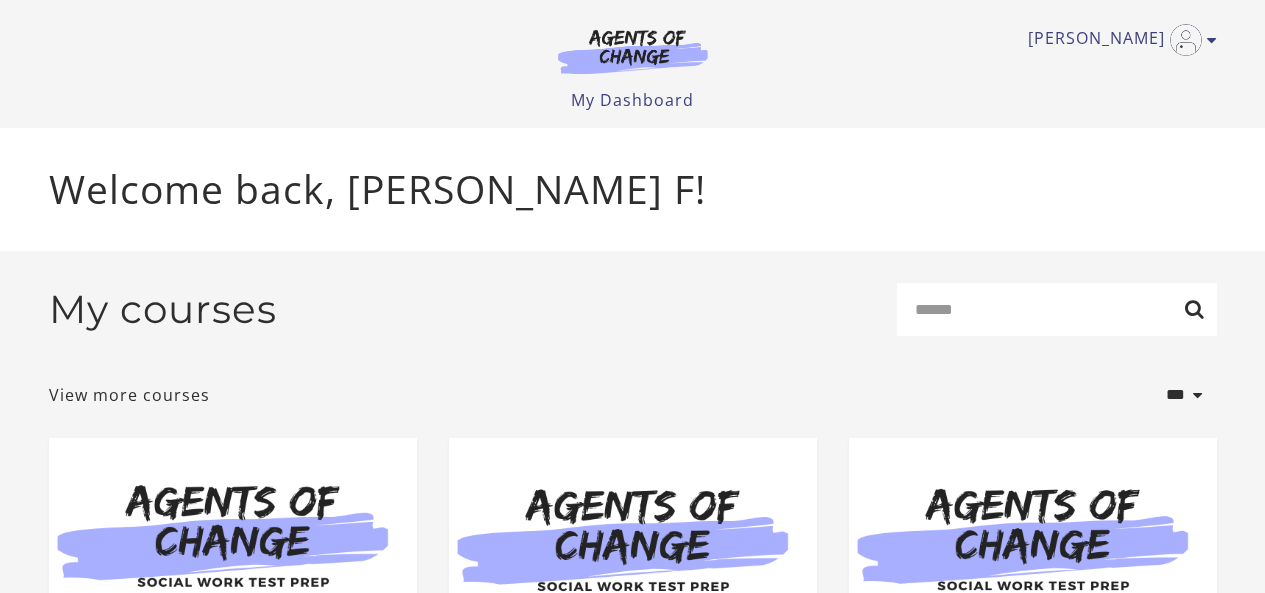 scroll, scrollTop: 0, scrollLeft: 0, axis: both 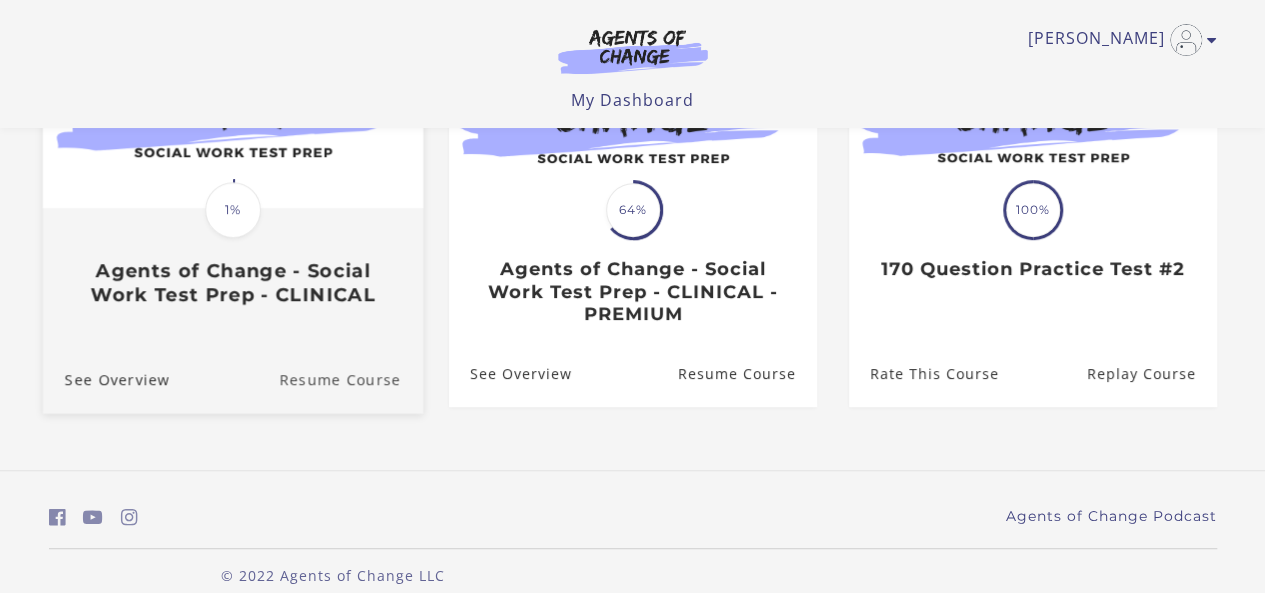 click on "Resume Course" at bounding box center [351, 378] 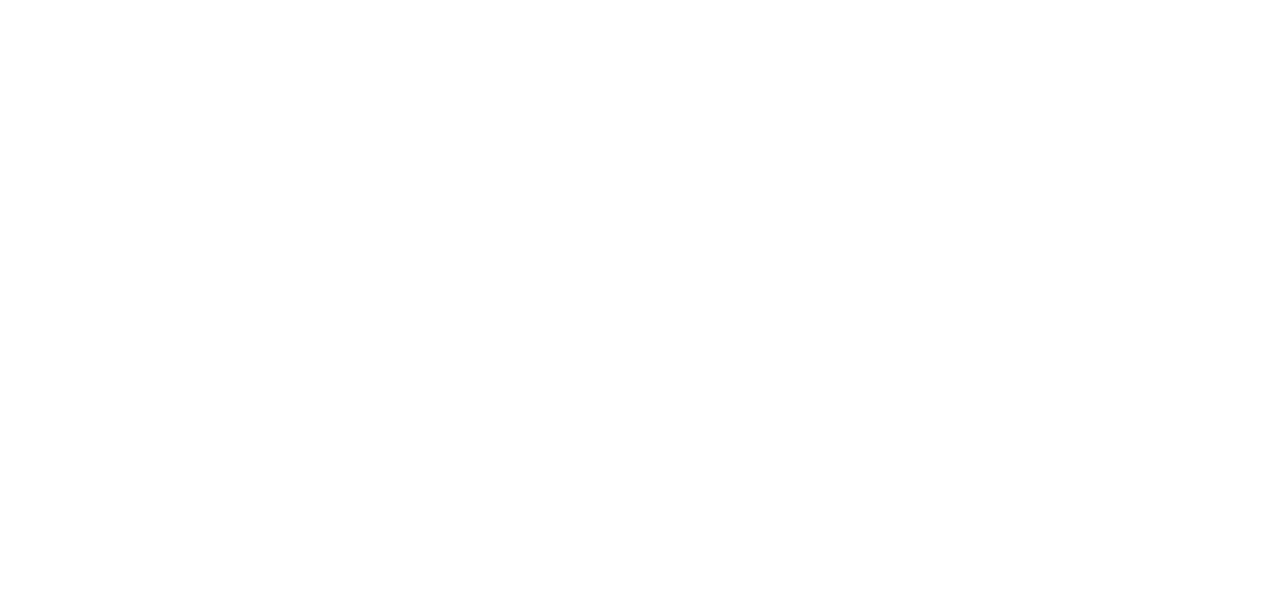 scroll, scrollTop: 0, scrollLeft: 0, axis: both 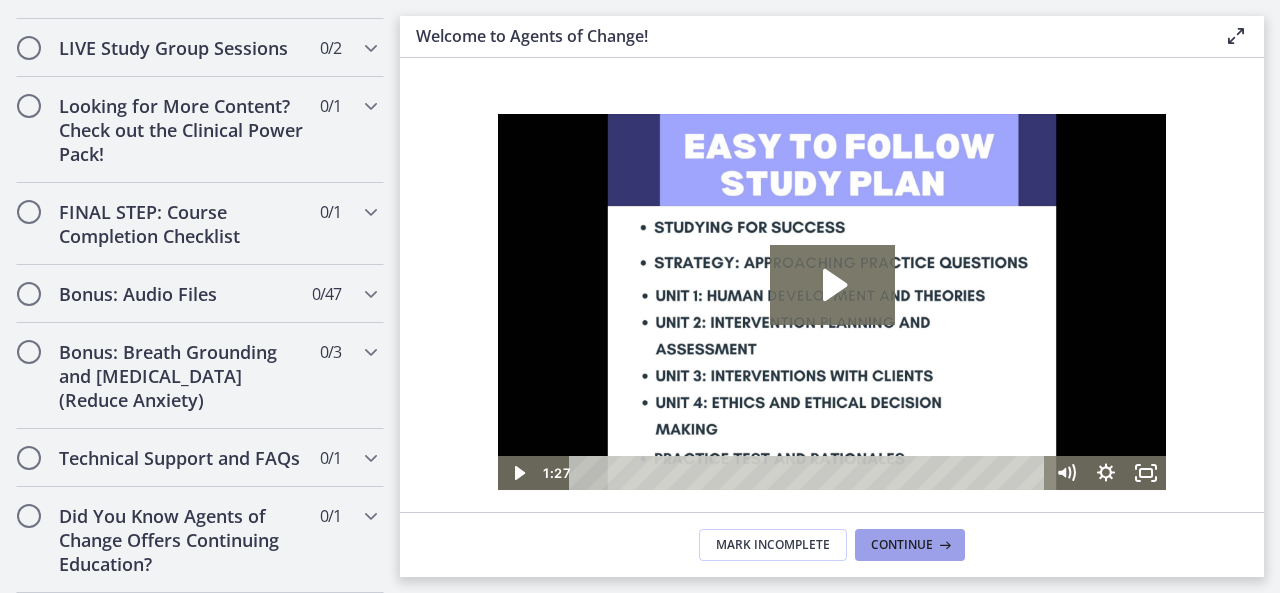 click on "Continue" at bounding box center [910, 545] 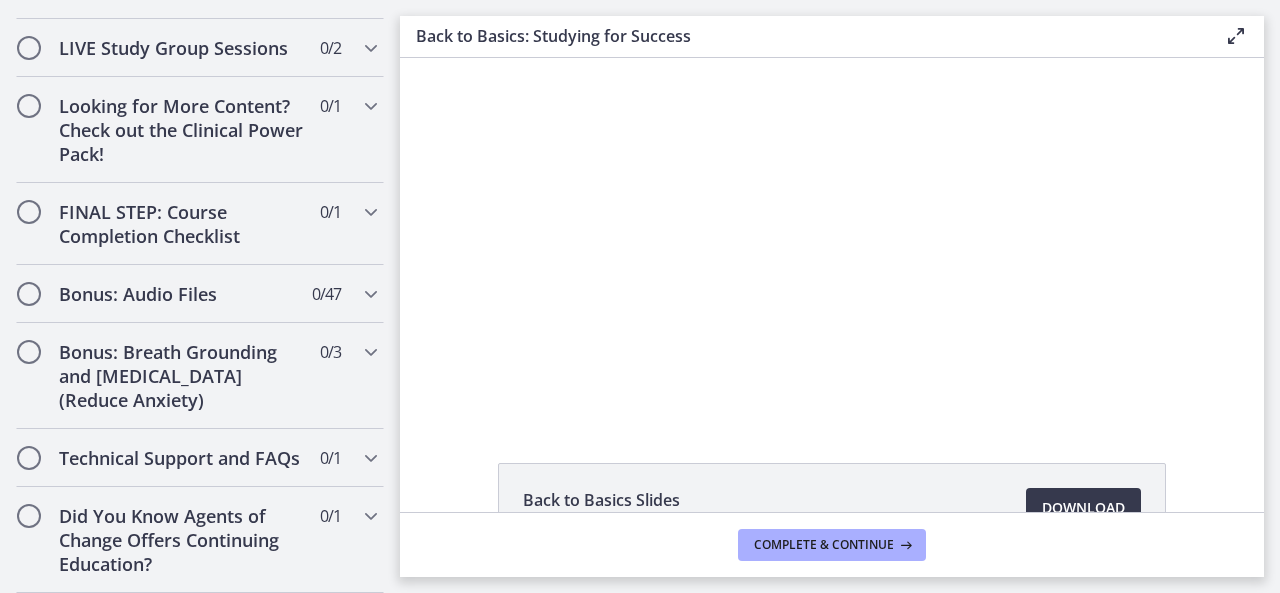 scroll, scrollTop: 0, scrollLeft: 0, axis: both 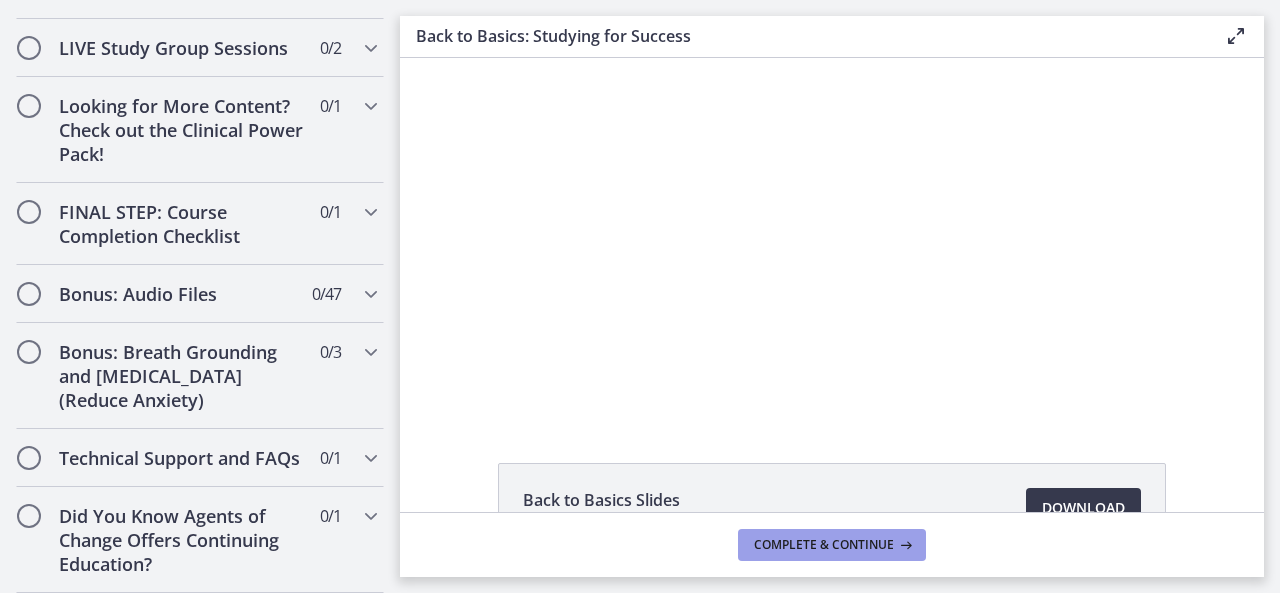 click on "Complete & continue" at bounding box center (832, 545) 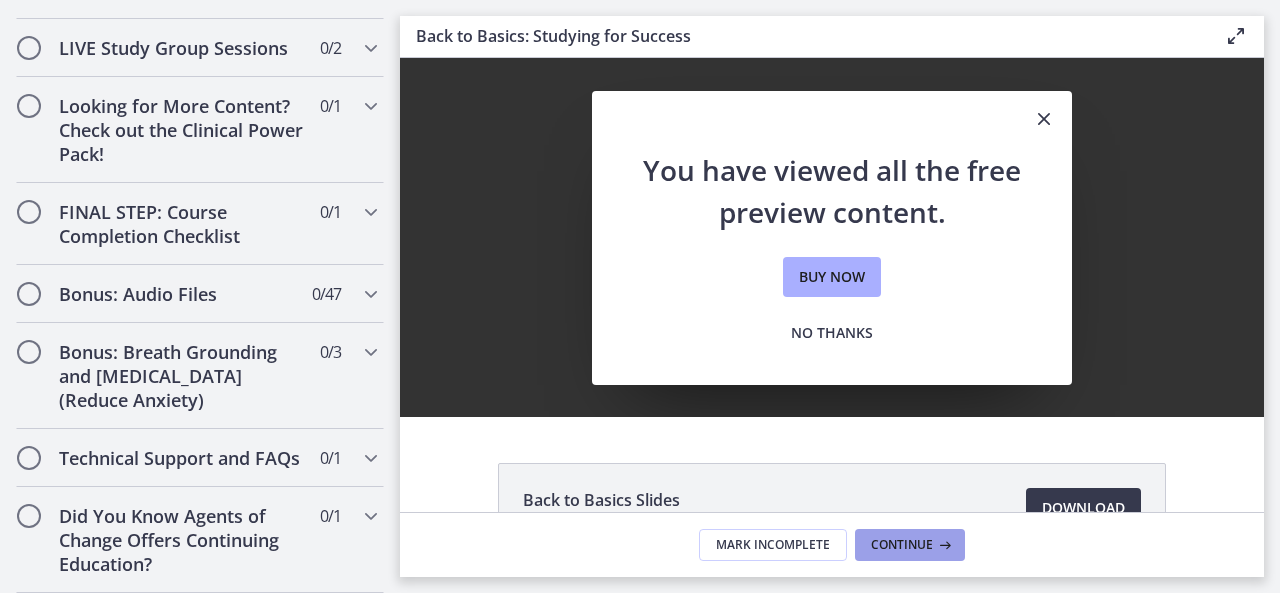 click on "Continue" at bounding box center (902, 545) 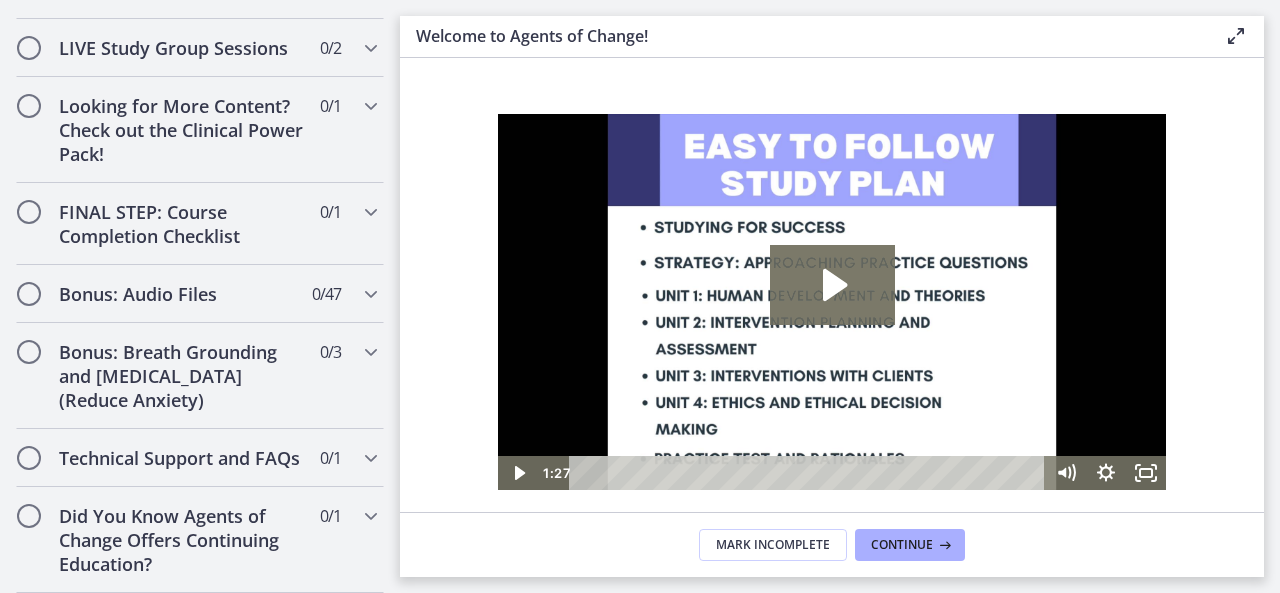 scroll, scrollTop: 0, scrollLeft: 0, axis: both 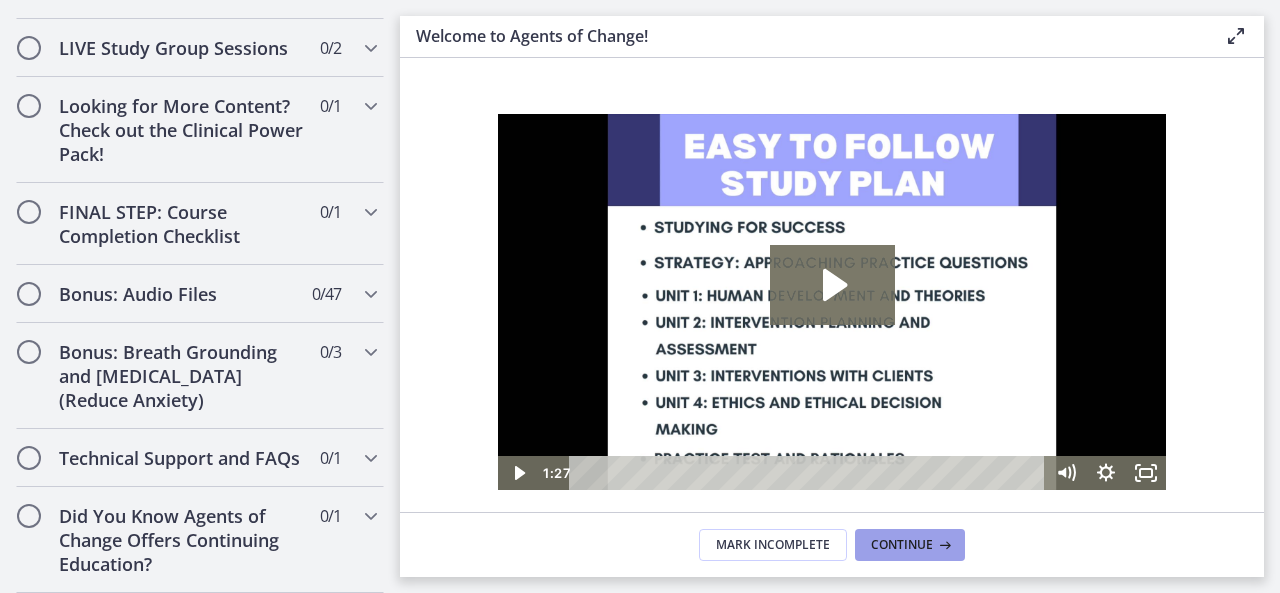 click on "Continue" at bounding box center [902, 545] 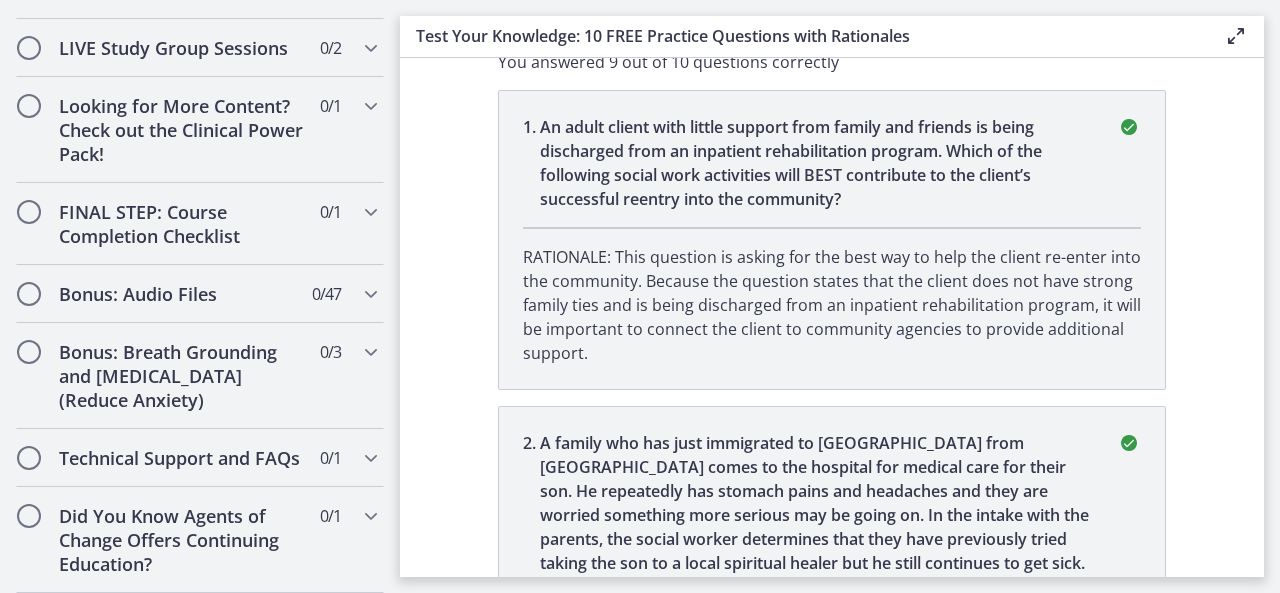 scroll, scrollTop: 100, scrollLeft: 0, axis: vertical 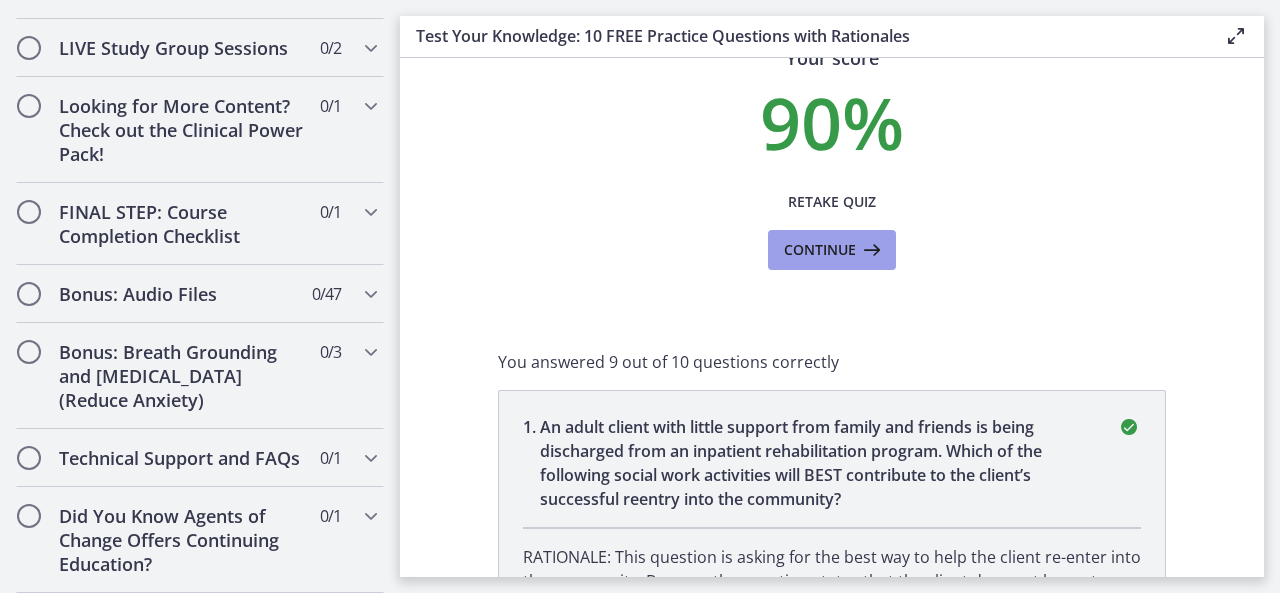 click on "Continue" at bounding box center [820, 250] 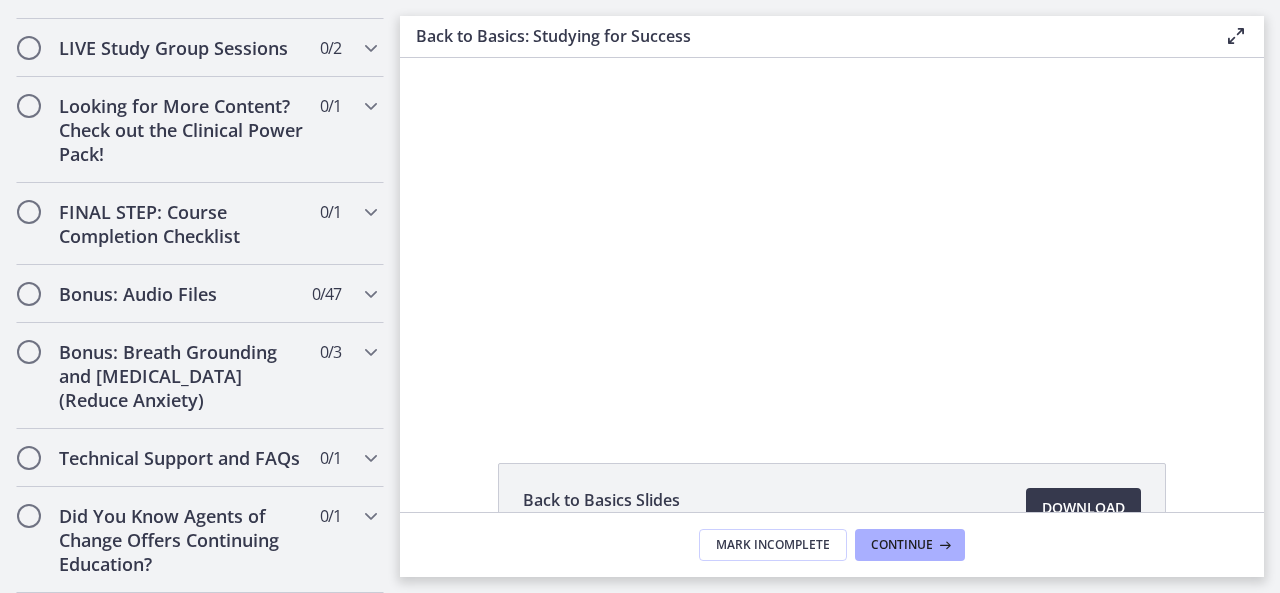 scroll, scrollTop: 0, scrollLeft: 0, axis: both 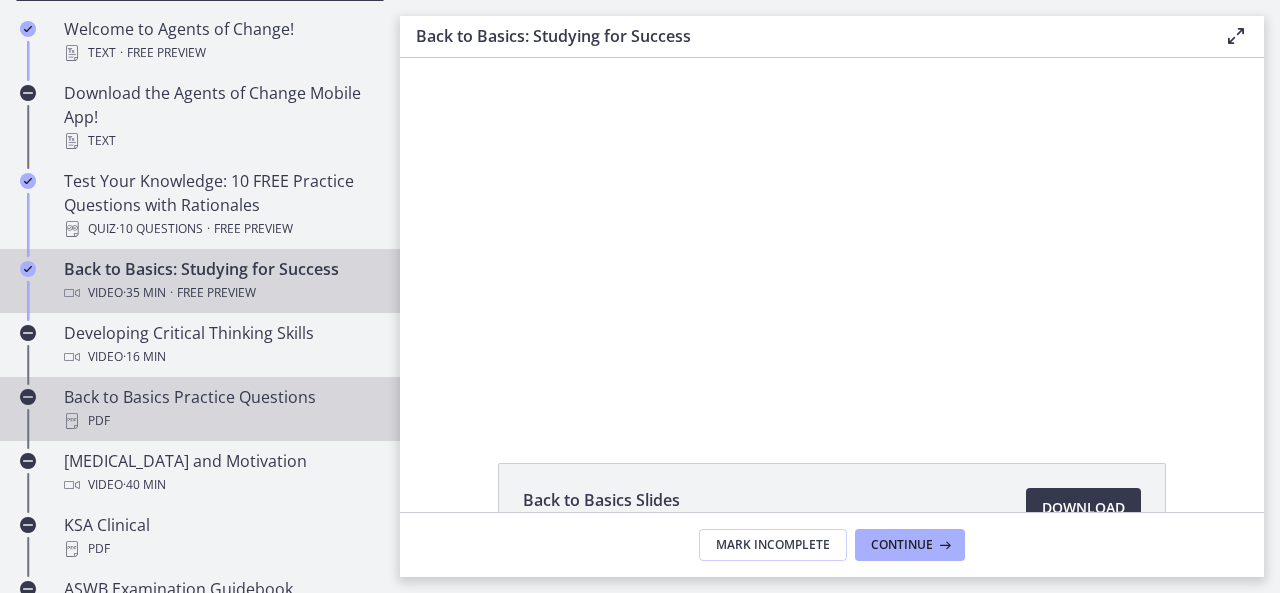 click on "PDF" at bounding box center (220, 421) 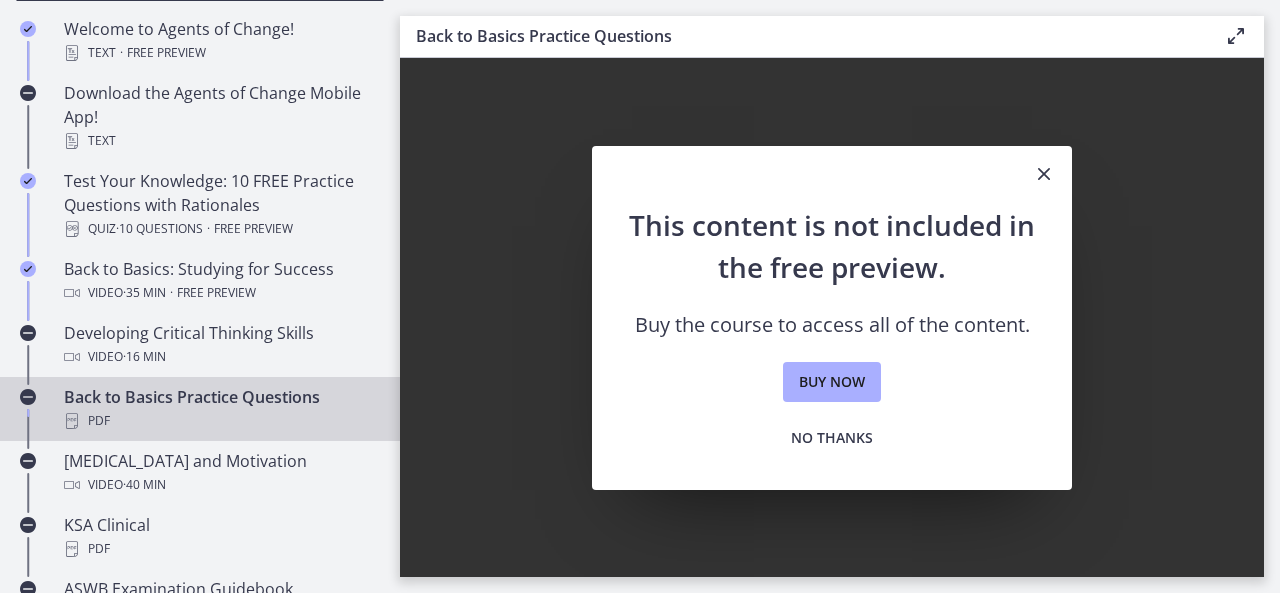 click at bounding box center [1044, 174] 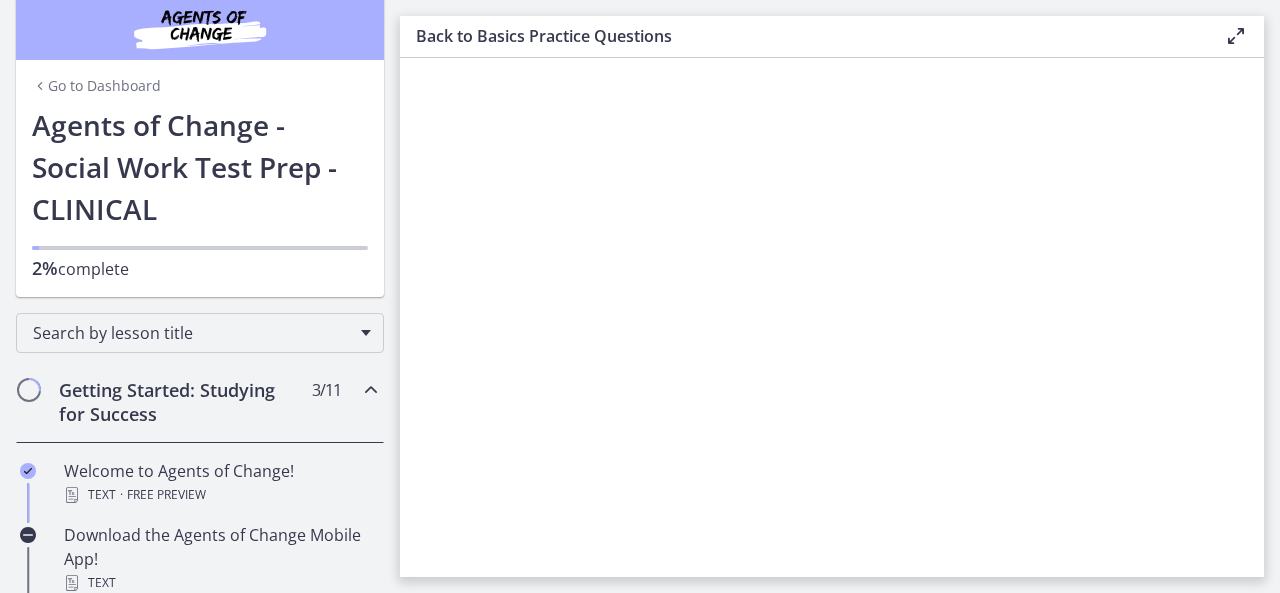 scroll, scrollTop: 0, scrollLeft: 0, axis: both 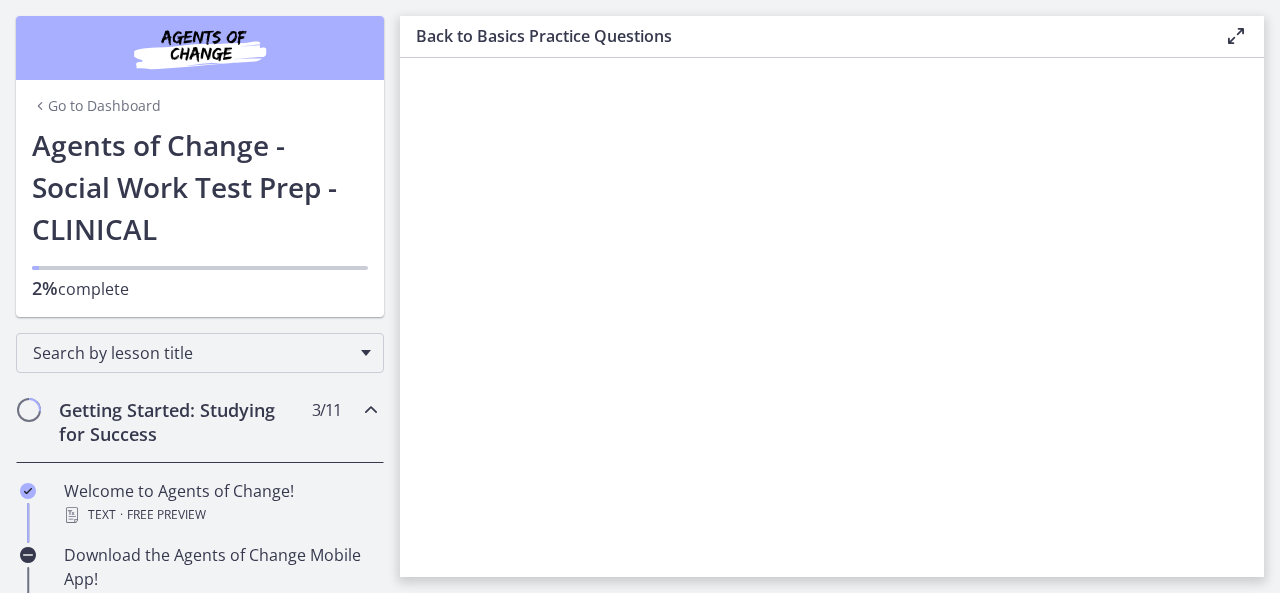 click on "Go to Dashboard" at bounding box center [96, 106] 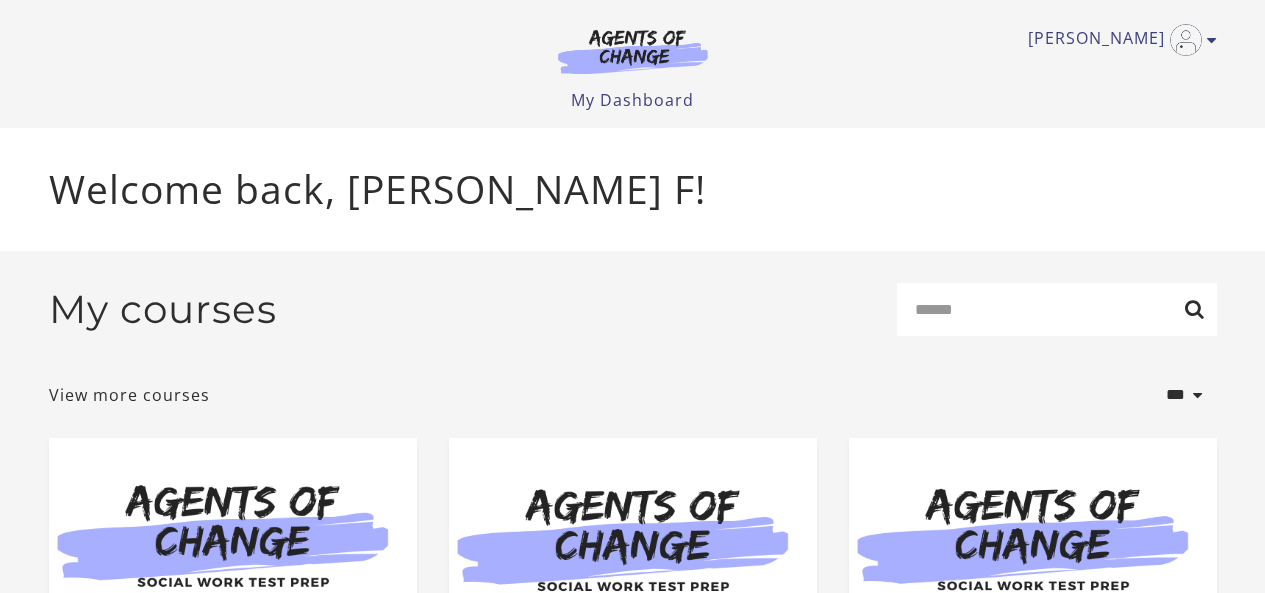 scroll, scrollTop: 0, scrollLeft: 0, axis: both 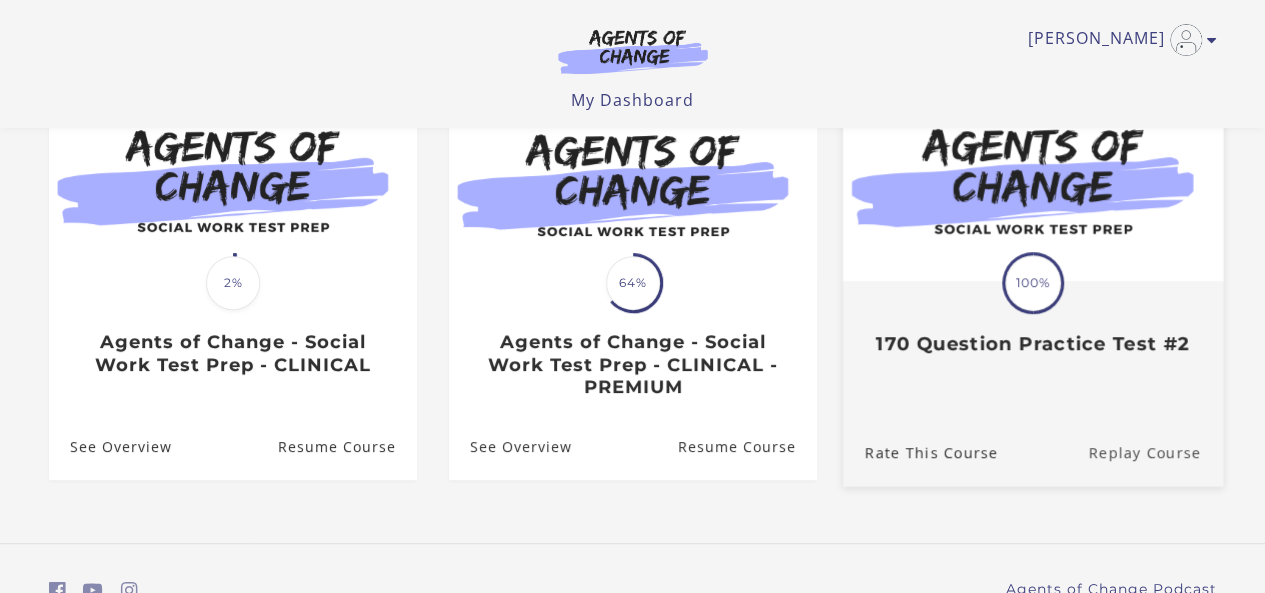 click on "Replay Course" at bounding box center (1155, 451) 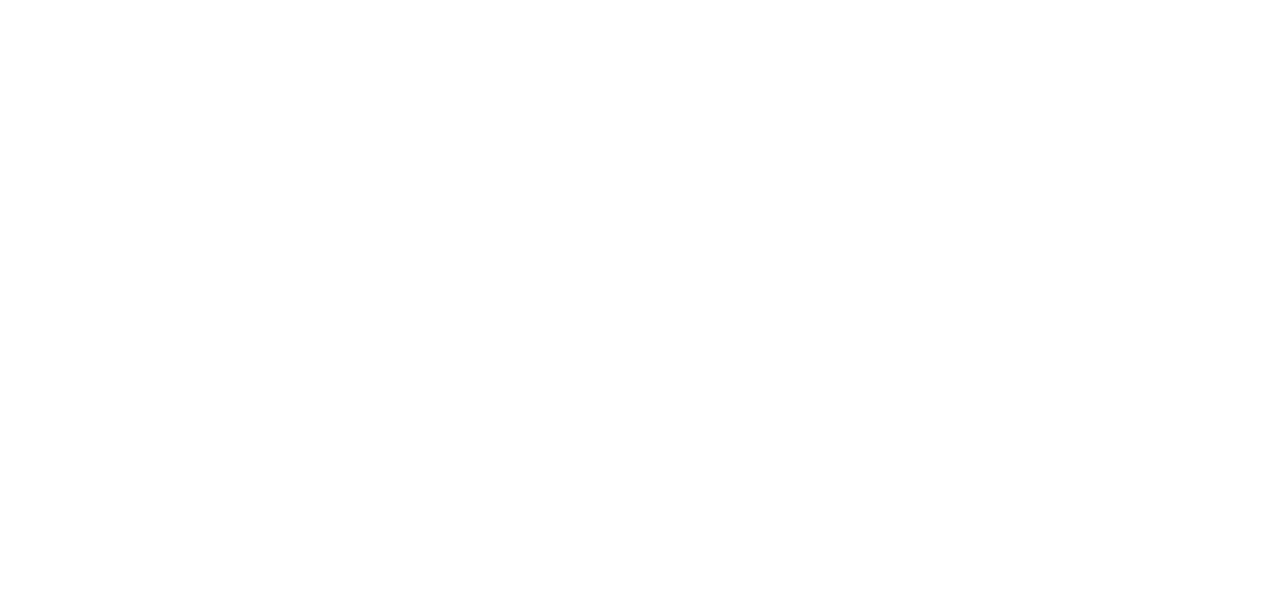 scroll, scrollTop: 0, scrollLeft: 0, axis: both 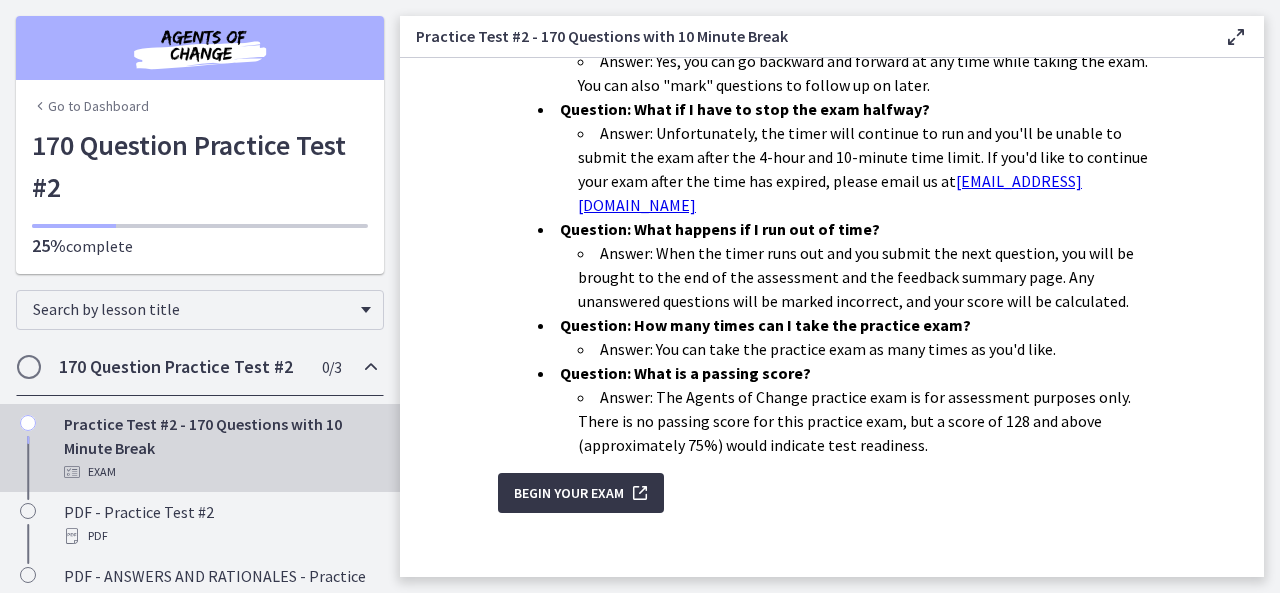 click on "Begin Your Exam" at bounding box center [569, 493] 